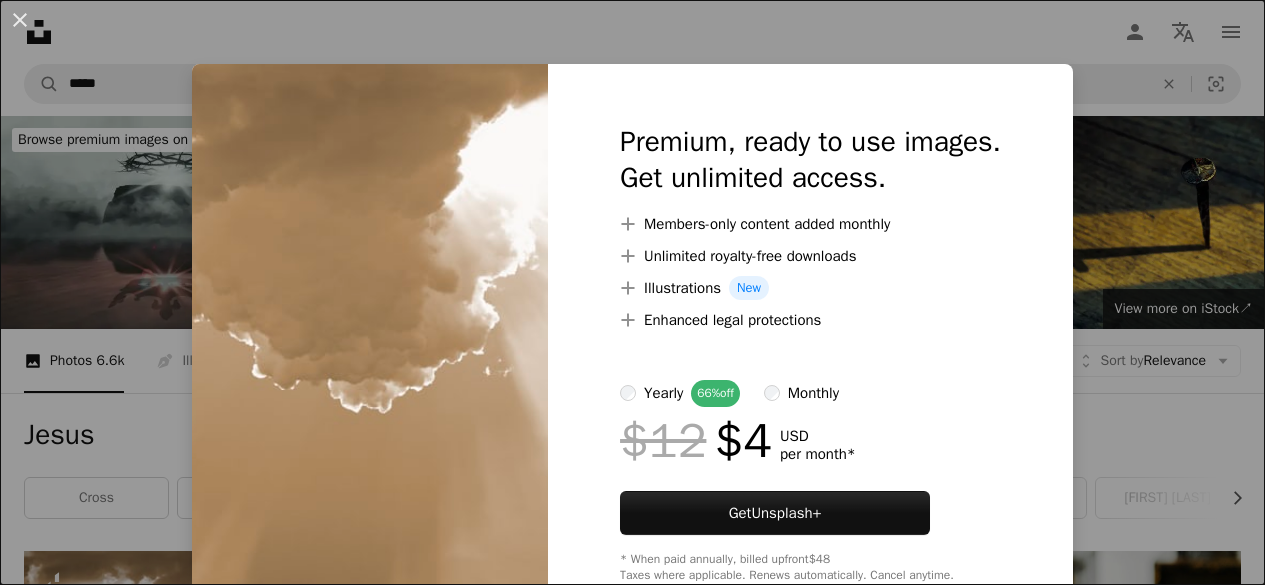 scroll, scrollTop: 200, scrollLeft: 0, axis: vertical 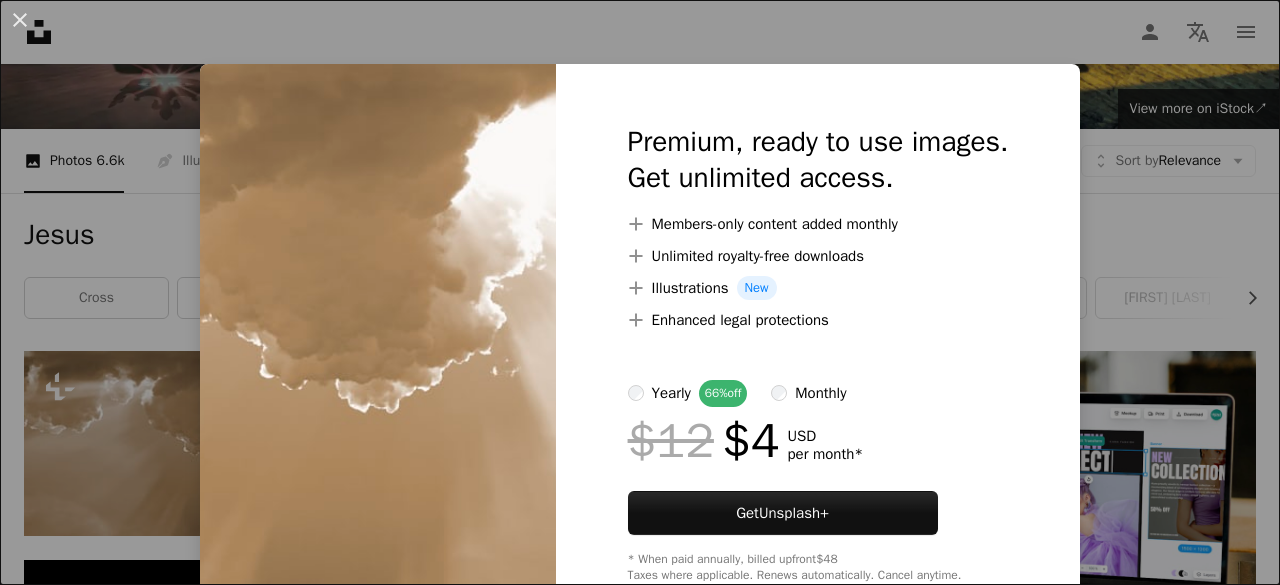 click on "An X shape Premium, ready to use images. Get unlimited access. A plus sign Members-only content added monthly A plus sign Unlimited royalty-free downloads A plus sign Illustrations  New A plus sign Enhanced legal protections yearly 66%  off monthly $12   $4 USD per month * Get  Unsplash+ * When paid annually, billed upfront  $48 Taxes where applicable. Renews automatically. Cancel anytime." at bounding box center [640, 292] 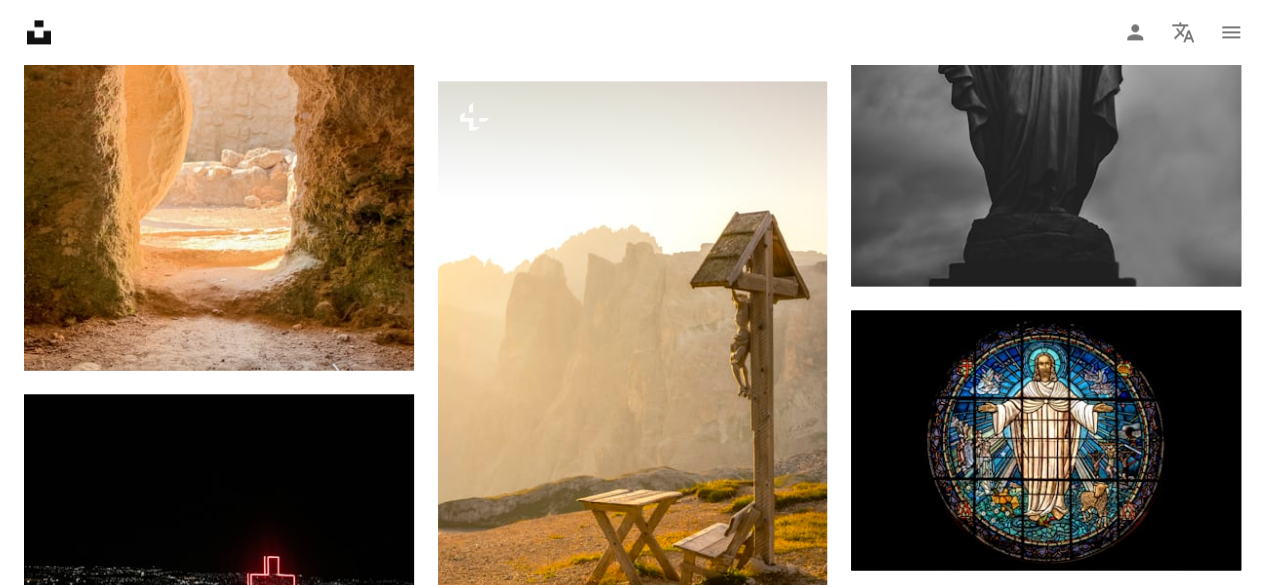 scroll, scrollTop: 1400, scrollLeft: 0, axis: vertical 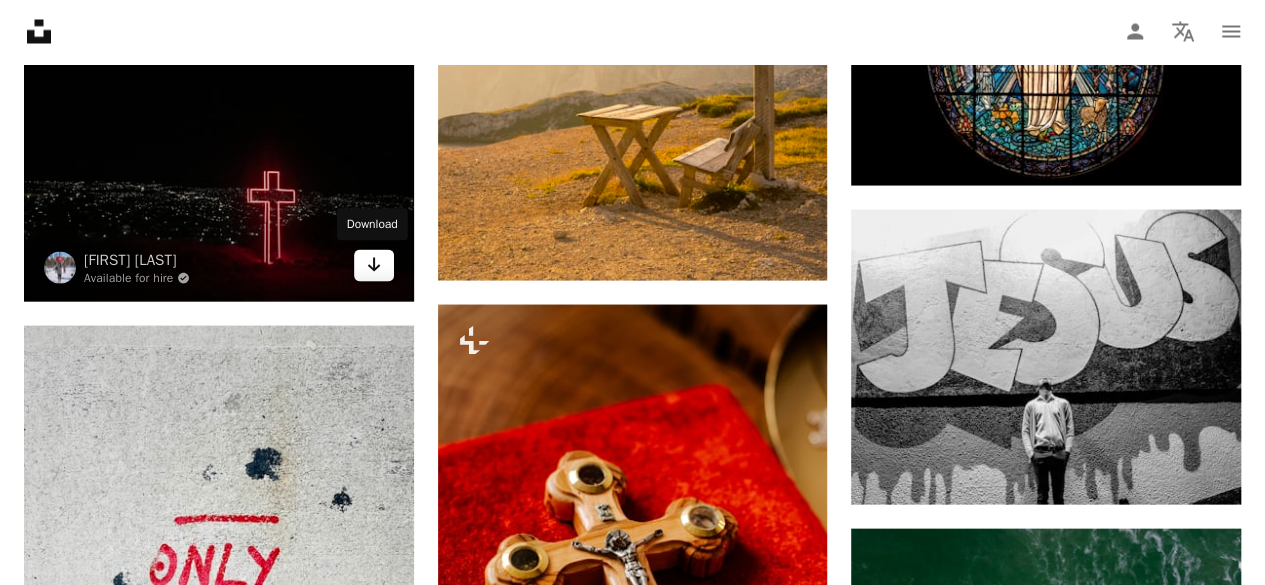 click on "Arrow pointing down" 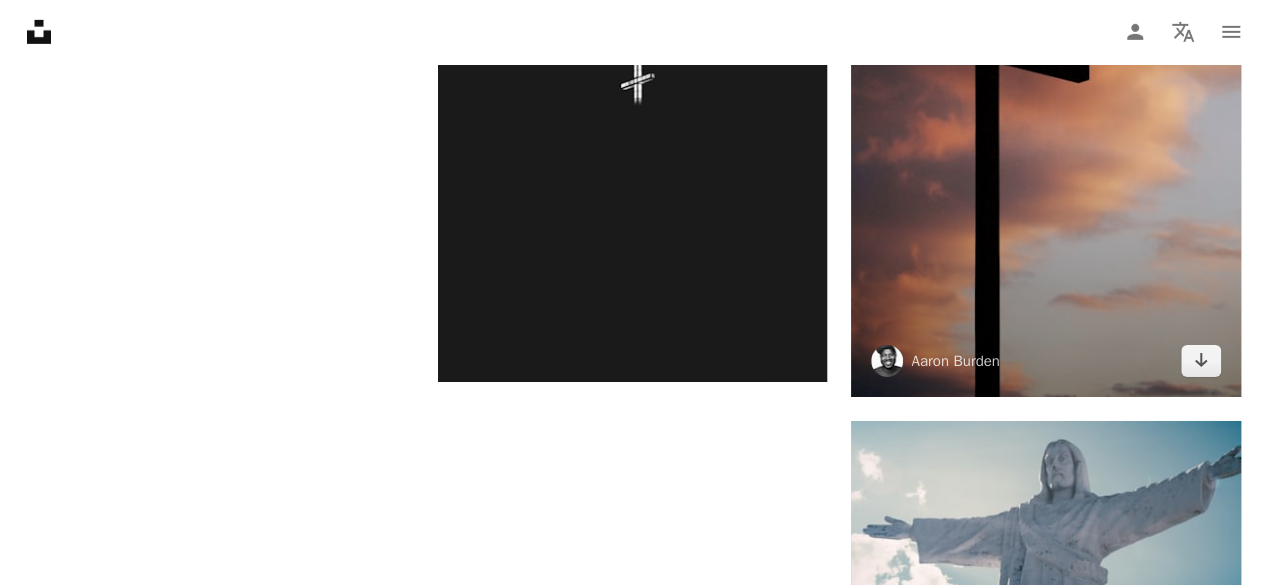 scroll, scrollTop: 3300, scrollLeft: 0, axis: vertical 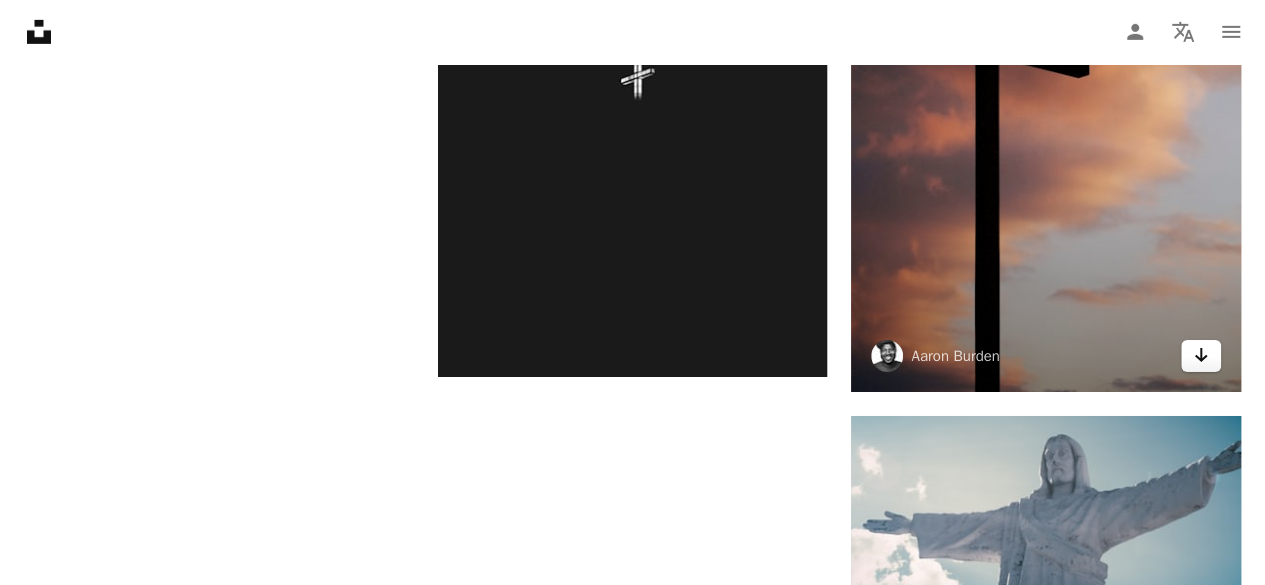 click on "Arrow pointing down" 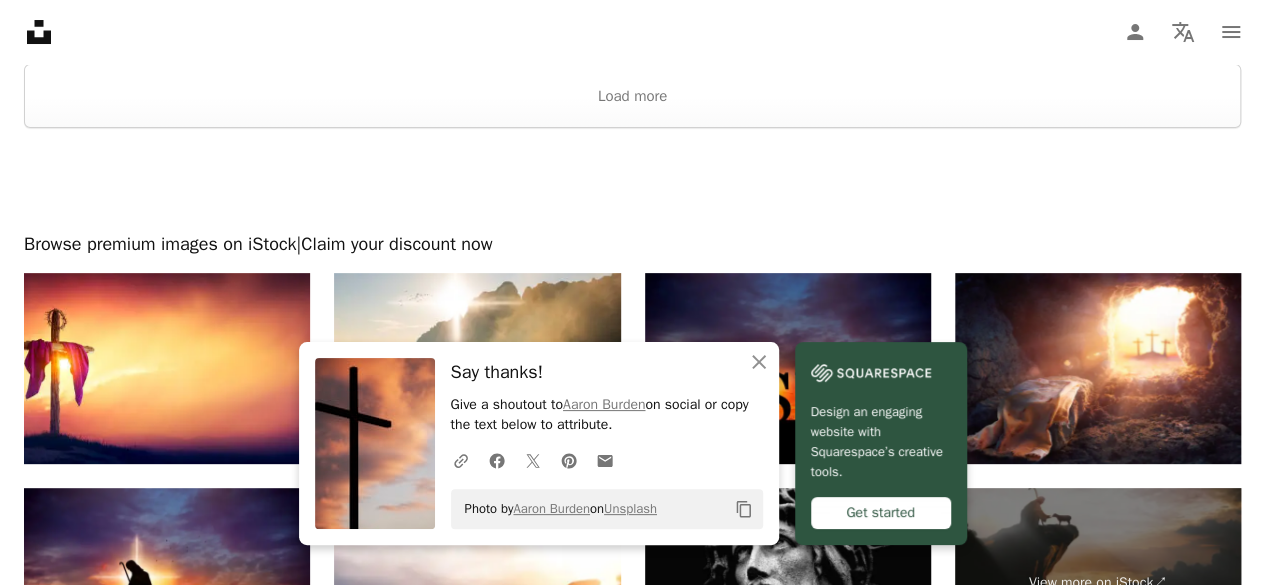 scroll, scrollTop: 3900, scrollLeft: 0, axis: vertical 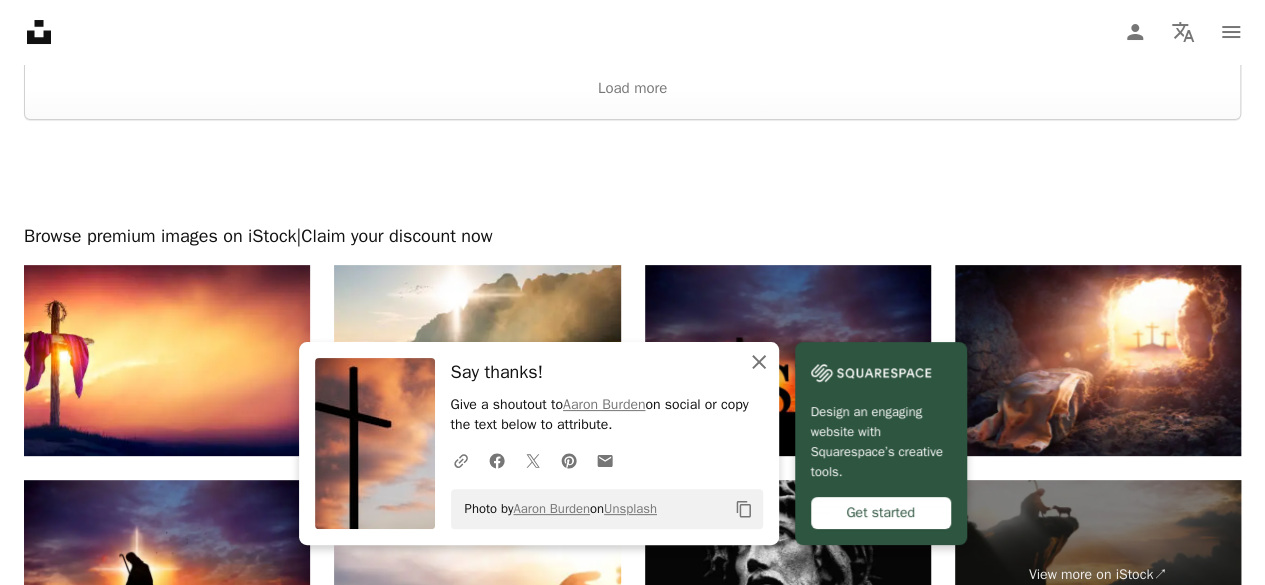 click 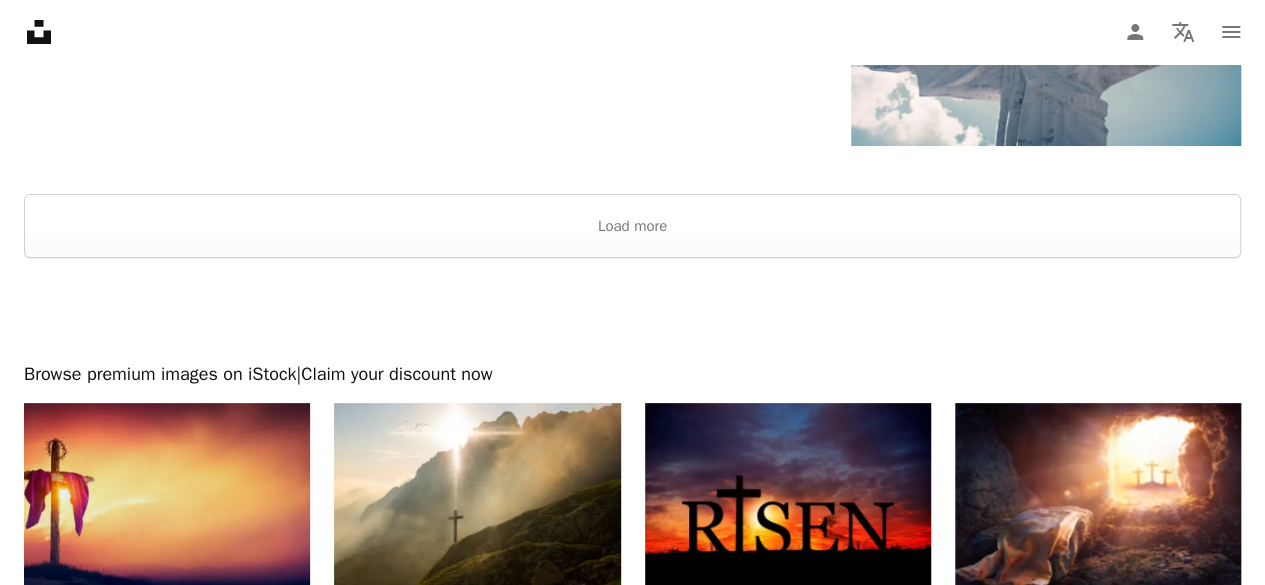 scroll, scrollTop: 3700, scrollLeft: 0, axis: vertical 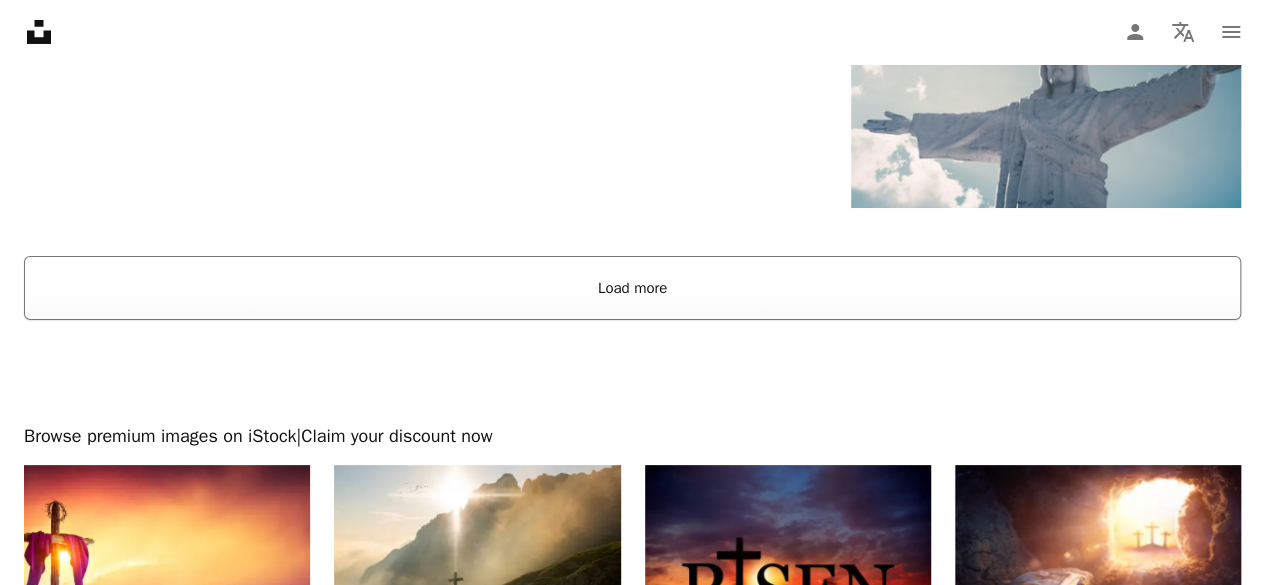 click on "Load more" at bounding box center [632, 288] 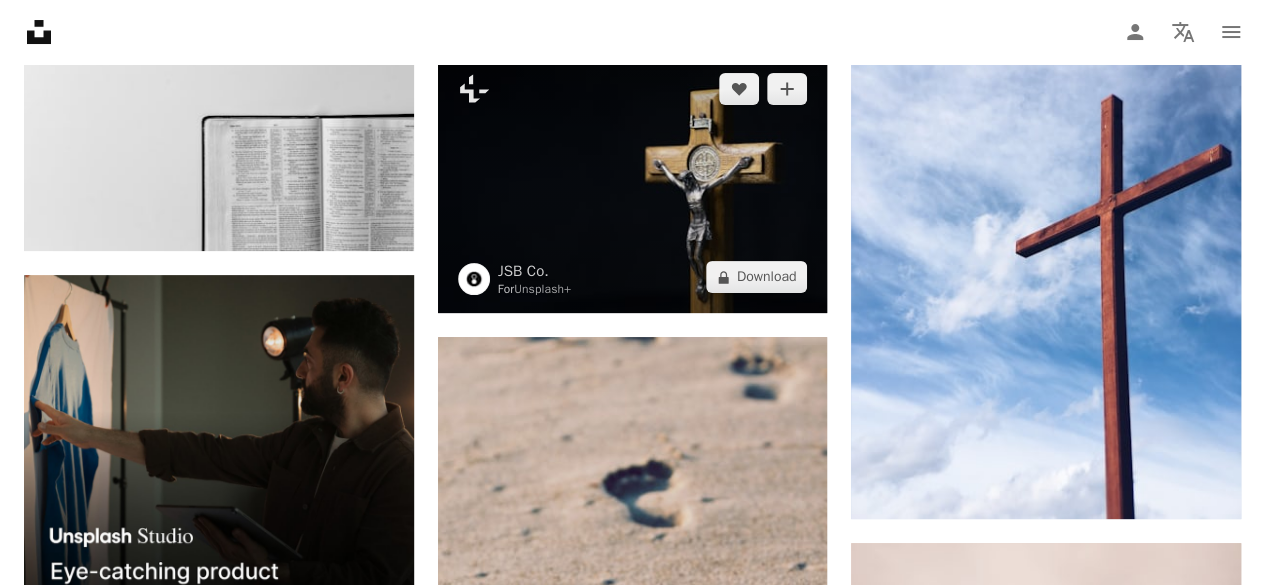 scroll, scrollTop: 4000, scrollLeft: 0, axis: vertical 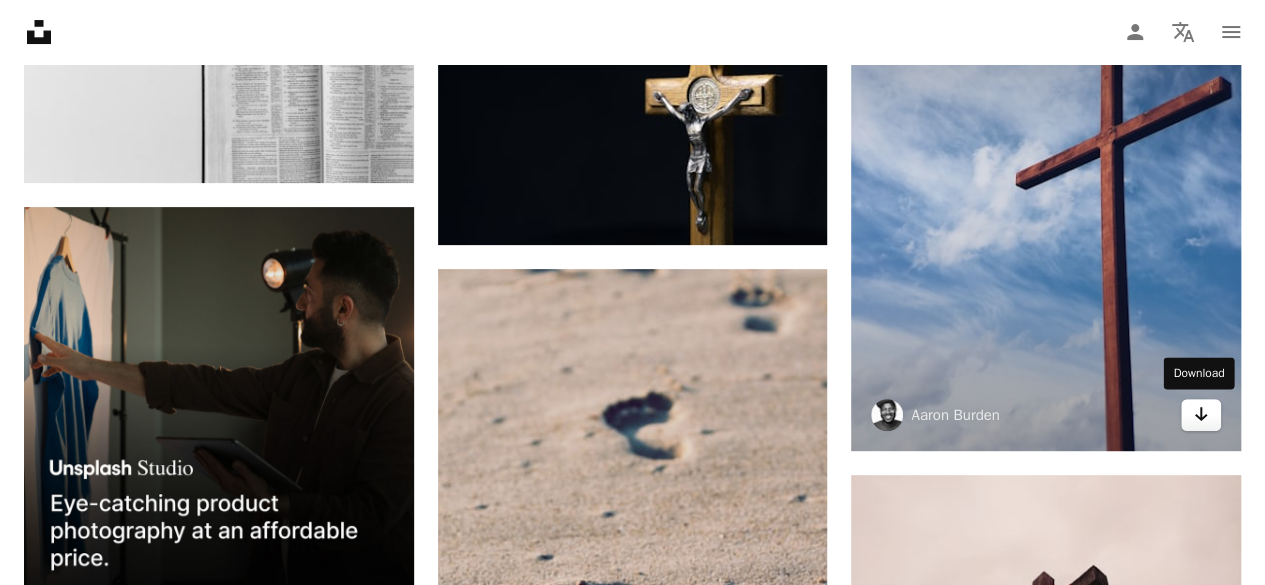 click on "Arrow pointing down" at bounding box center [1201, 415] 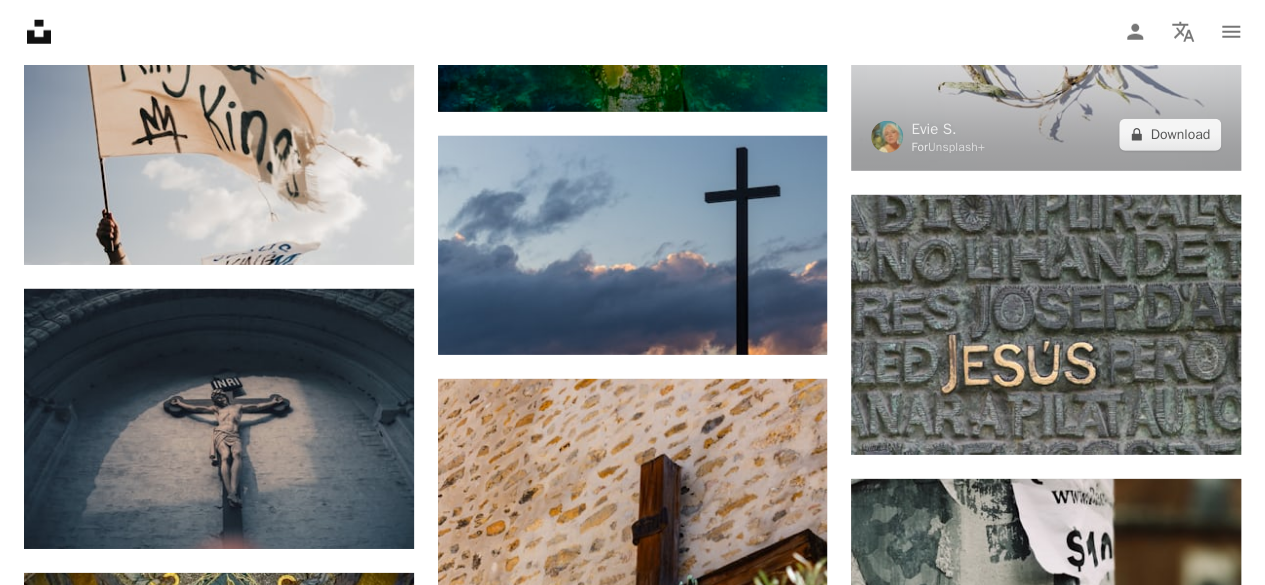 scroll, scrollTop: 6400, scrollLeft: 0, axis: vertical 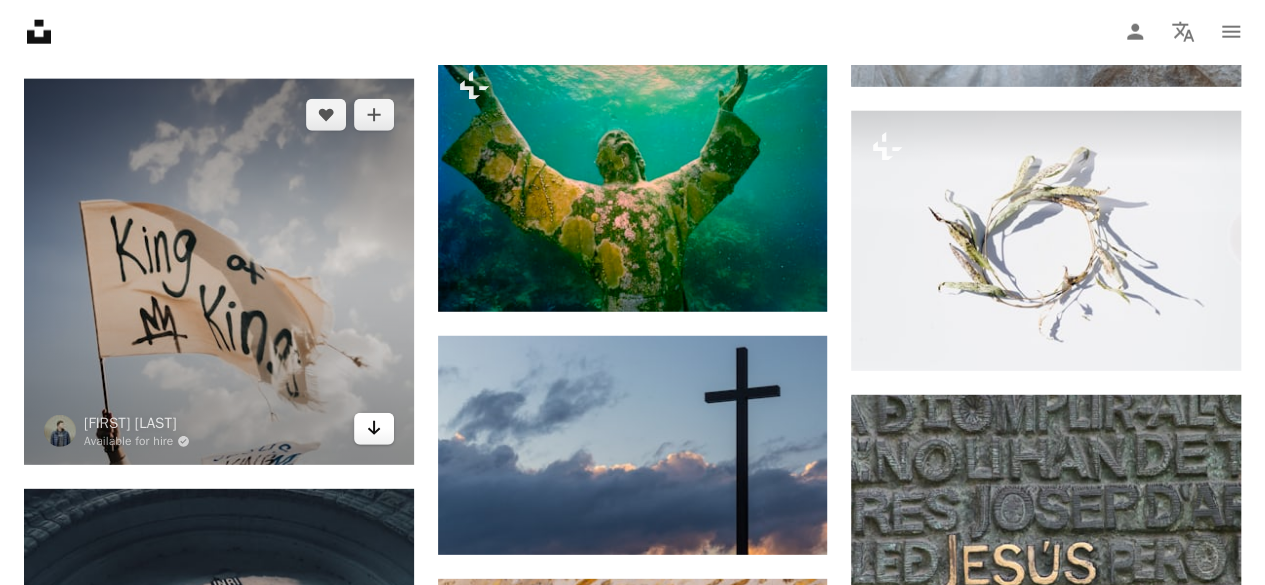 drag, startPoint x: 372, startPoint y: 420, endPoint x: 385, endPoint y: 414, distance: 14.3178215 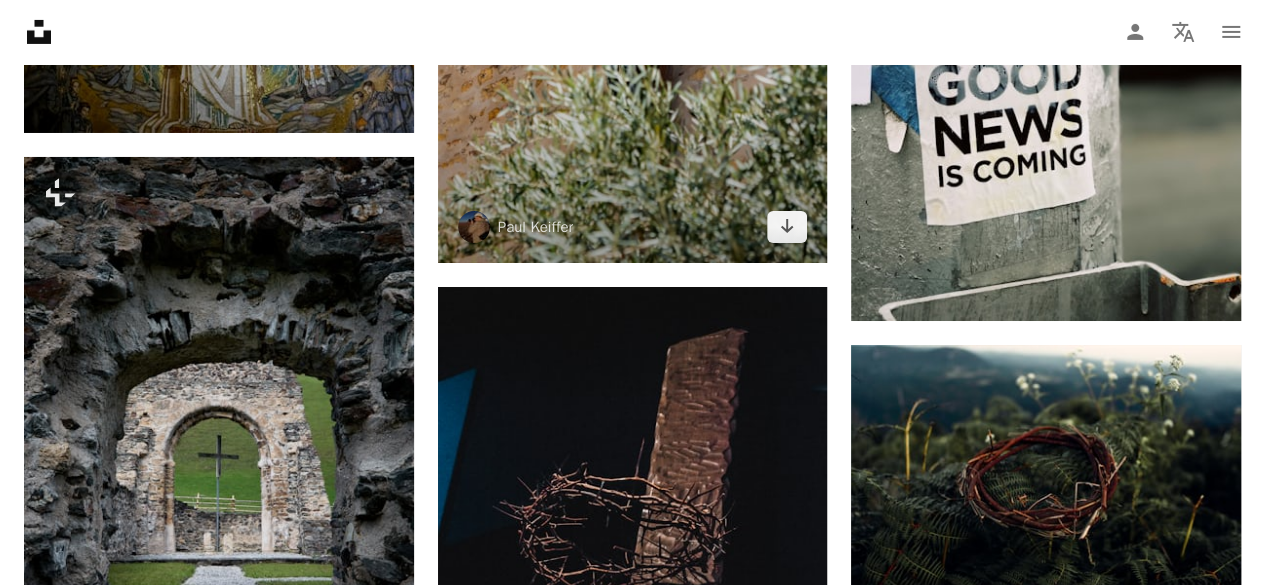 scroll, scrollTop: 7600, scrollLeft: 0, axis: vertical 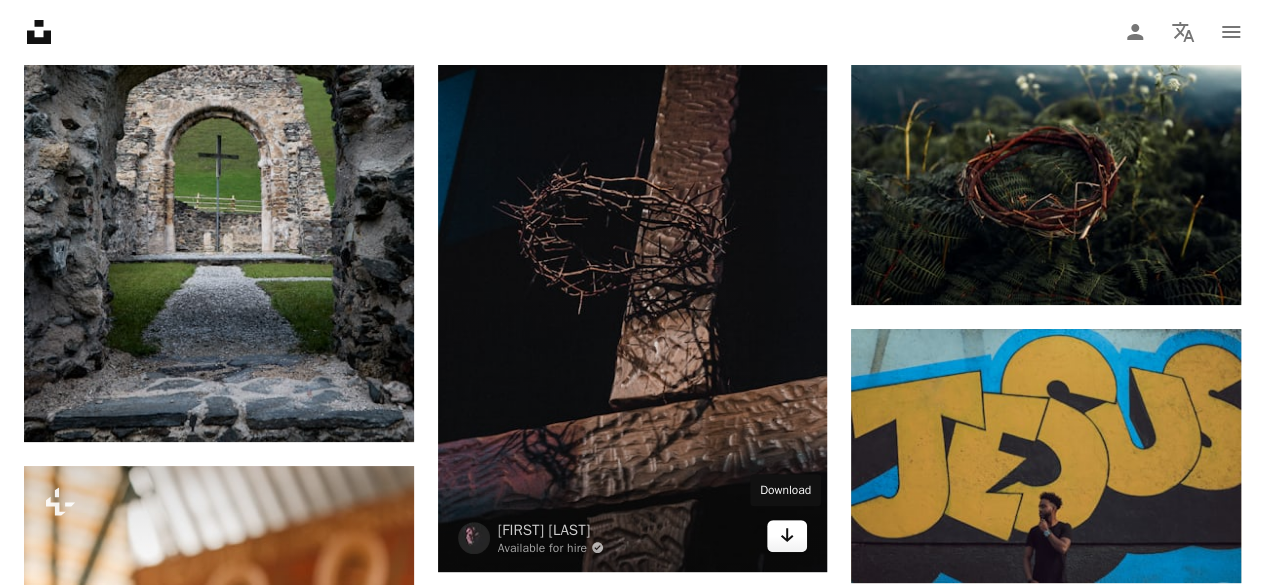 click on "Arrow pointing down" 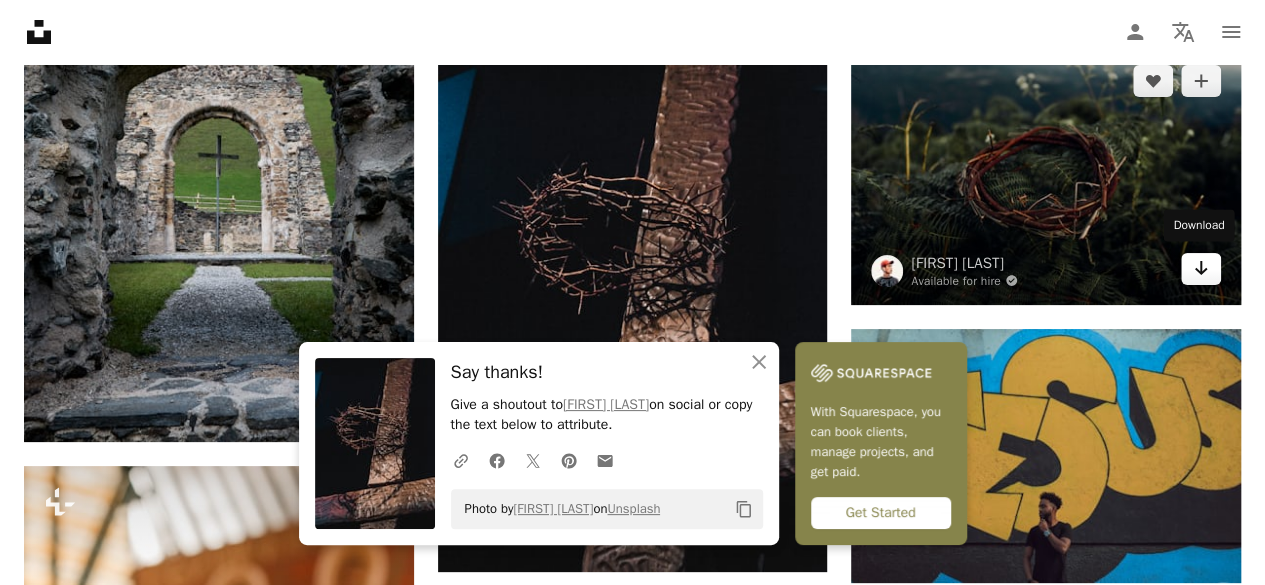 click on "Arrow pointing down" 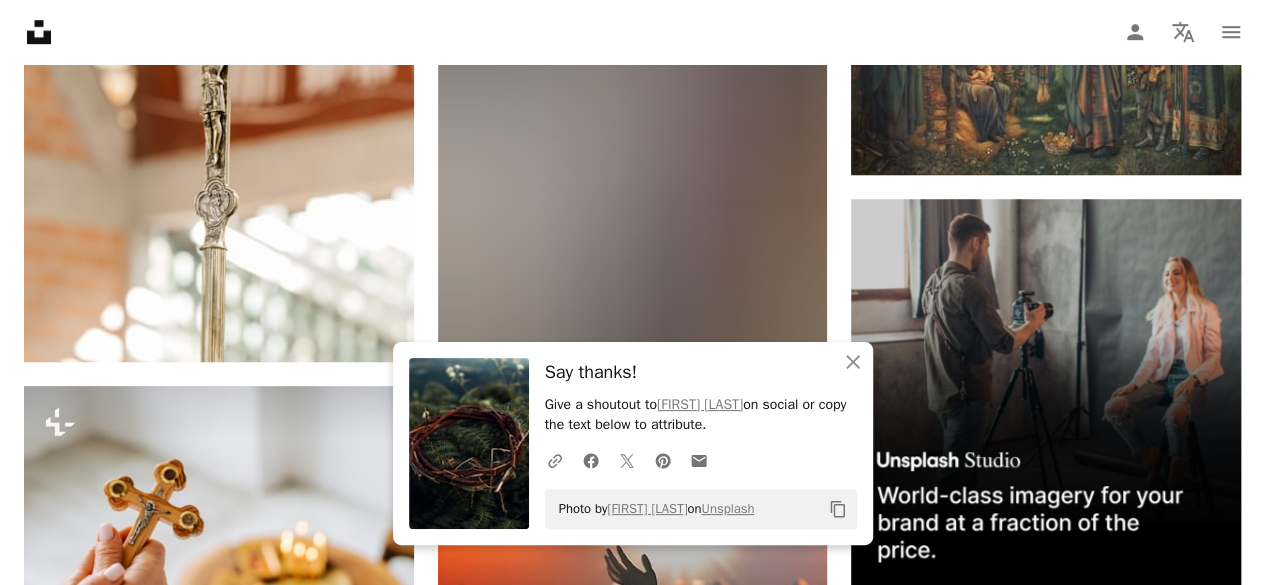 scroll, scrollTop: 8400, scrollLeft: 0, axis: vertical 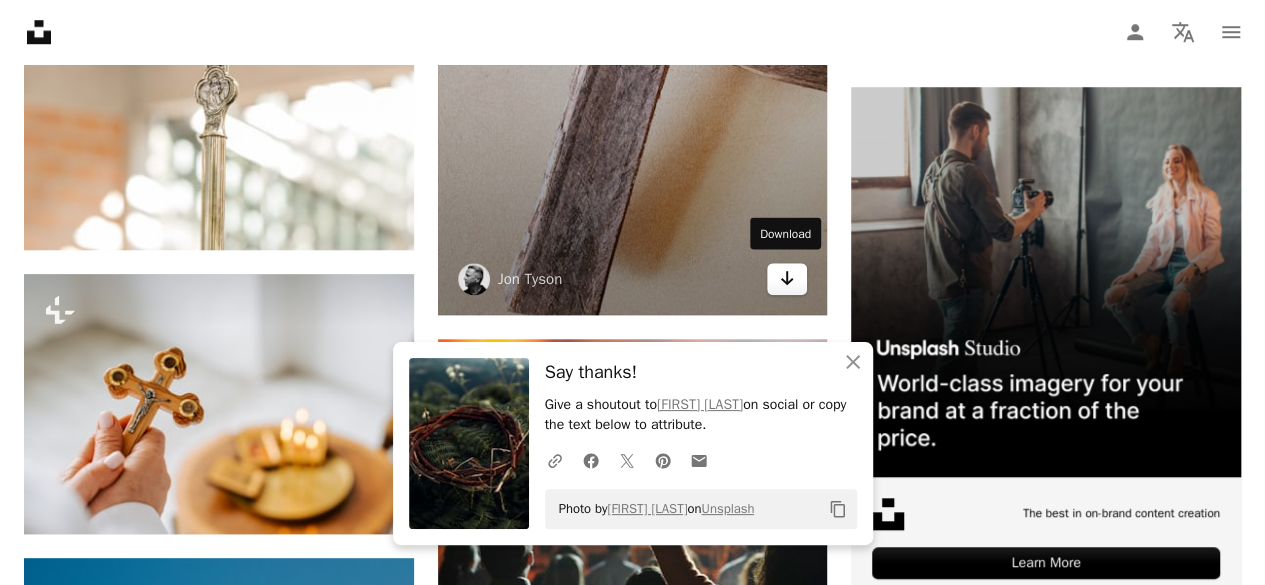 click on "Arrow pointing down" 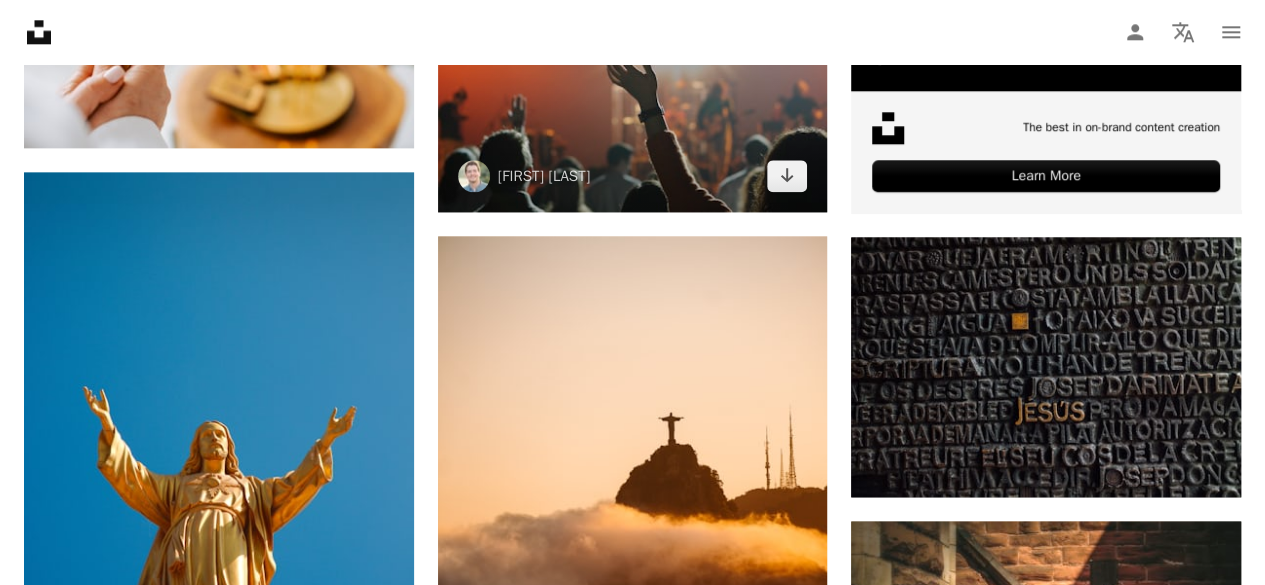 scroll, scrollTop: 8900, scrollLeft: 0, axis: vertical 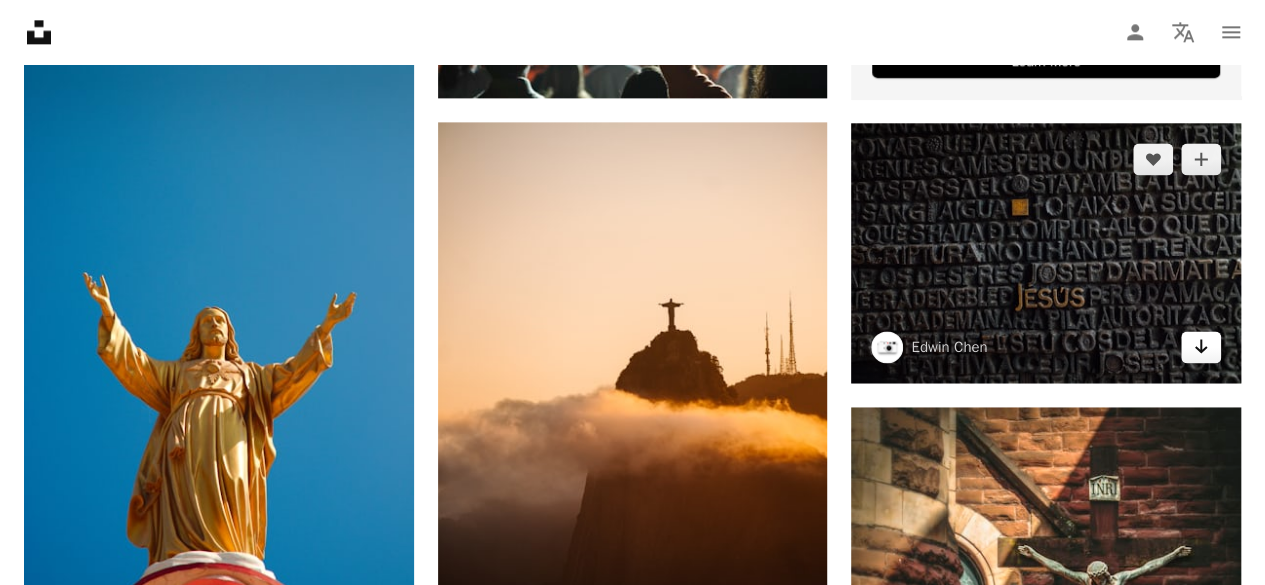click 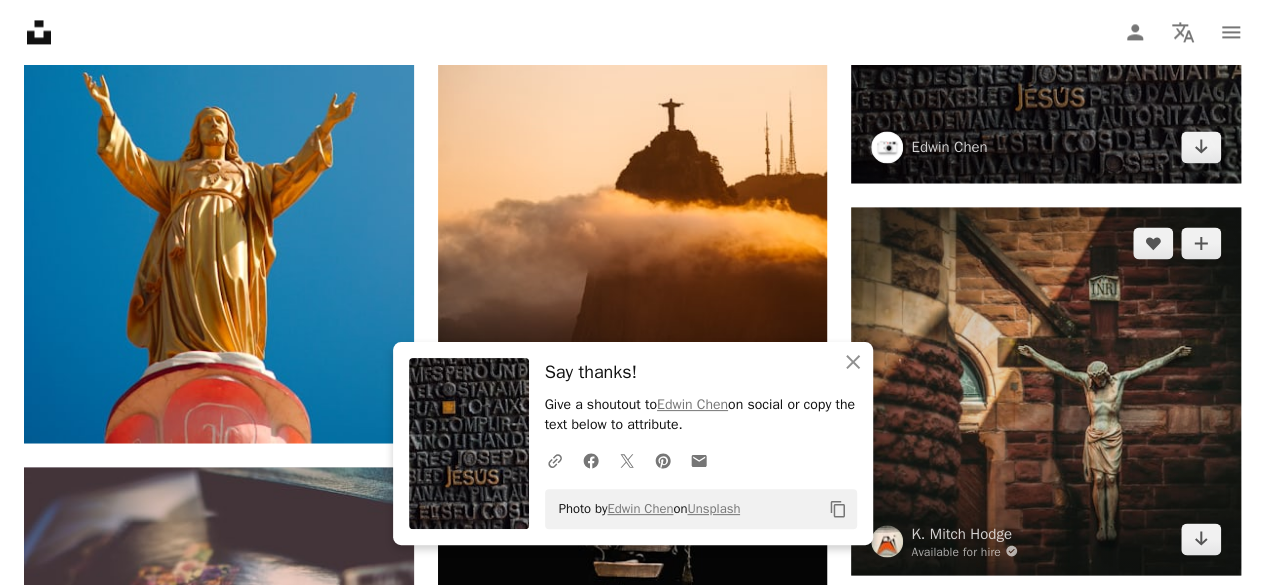 scroll, scrollTop: 9300, scrollLeft: 0, axis: vertical 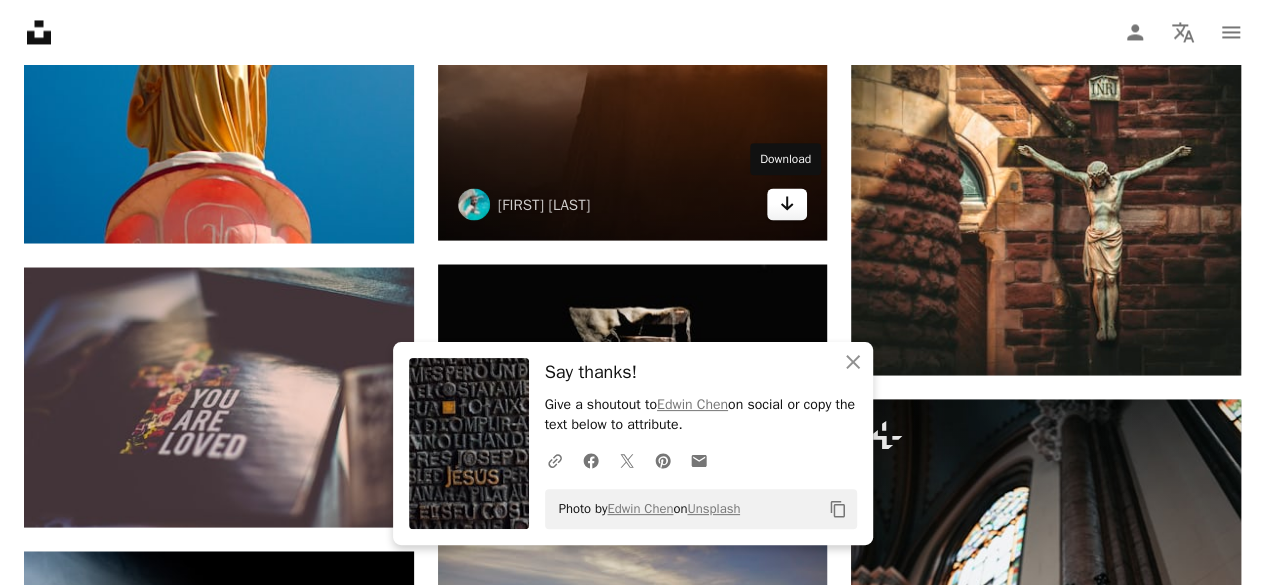 click 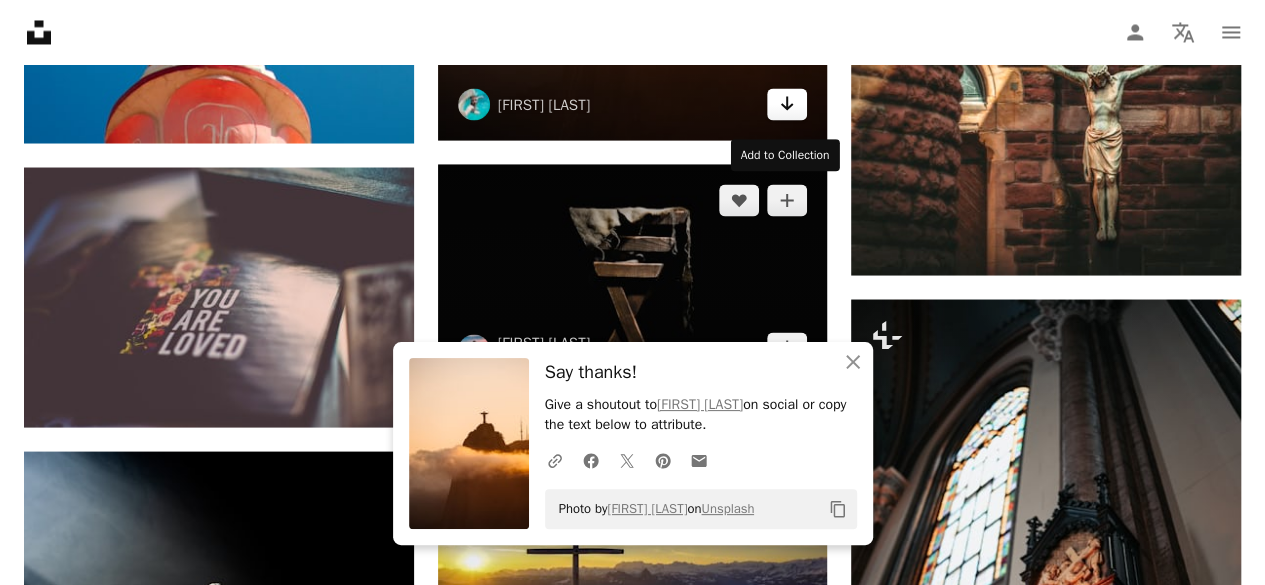scroll, scrollTop: 9500, scrollLeft: 0, axis: vertical 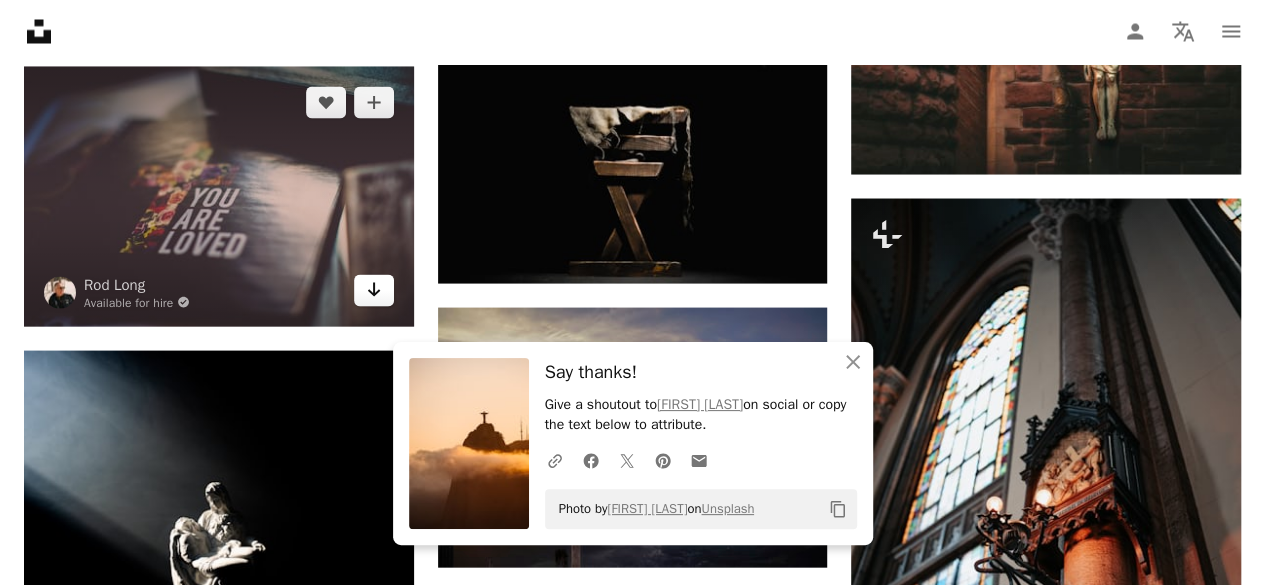 click on "Arrow pointing down" at bounding box center [374, 291] 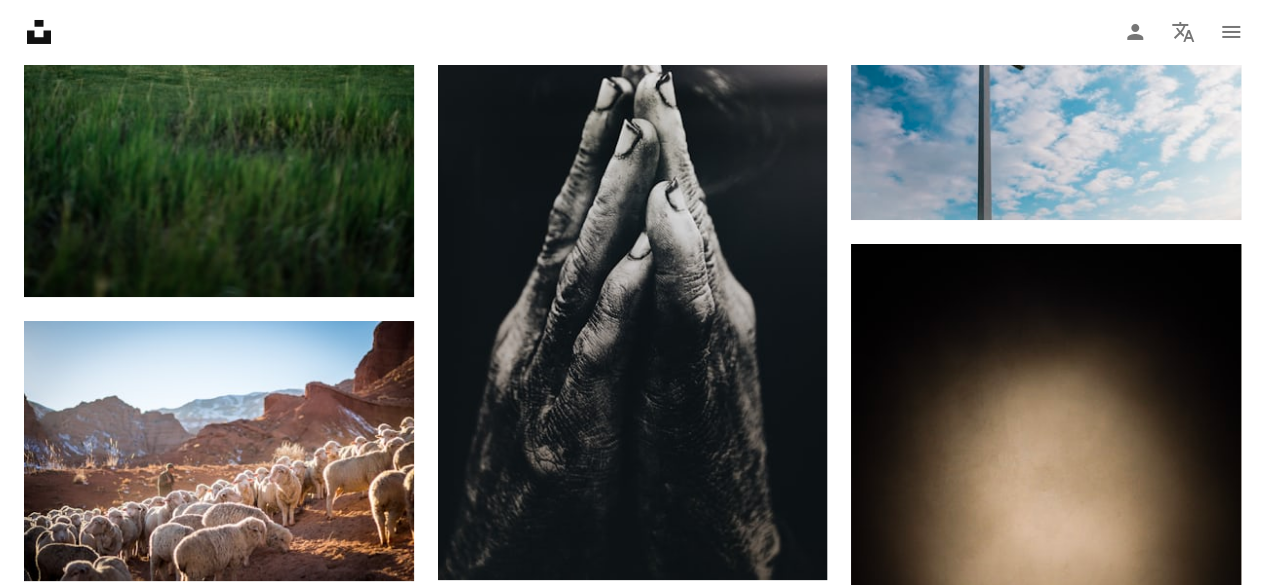 scroll, scrollTop: 11300, scrollLeft: 0, axis: vertical 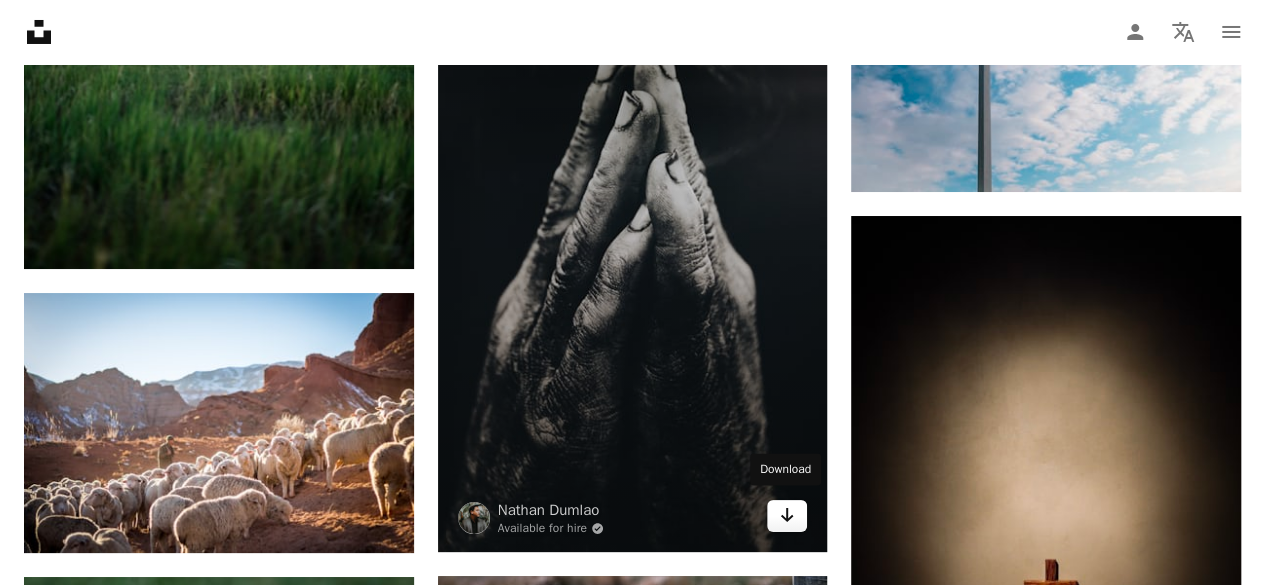 click 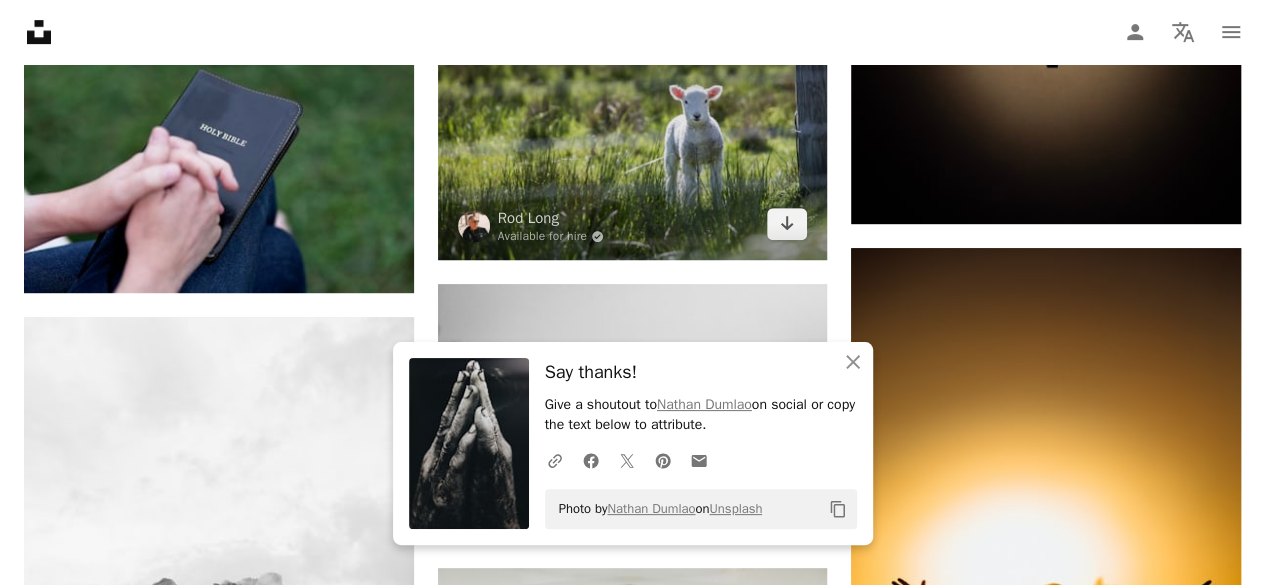 scroll, scrollTop: 12000, scrollLeft: 0, axis: vertical 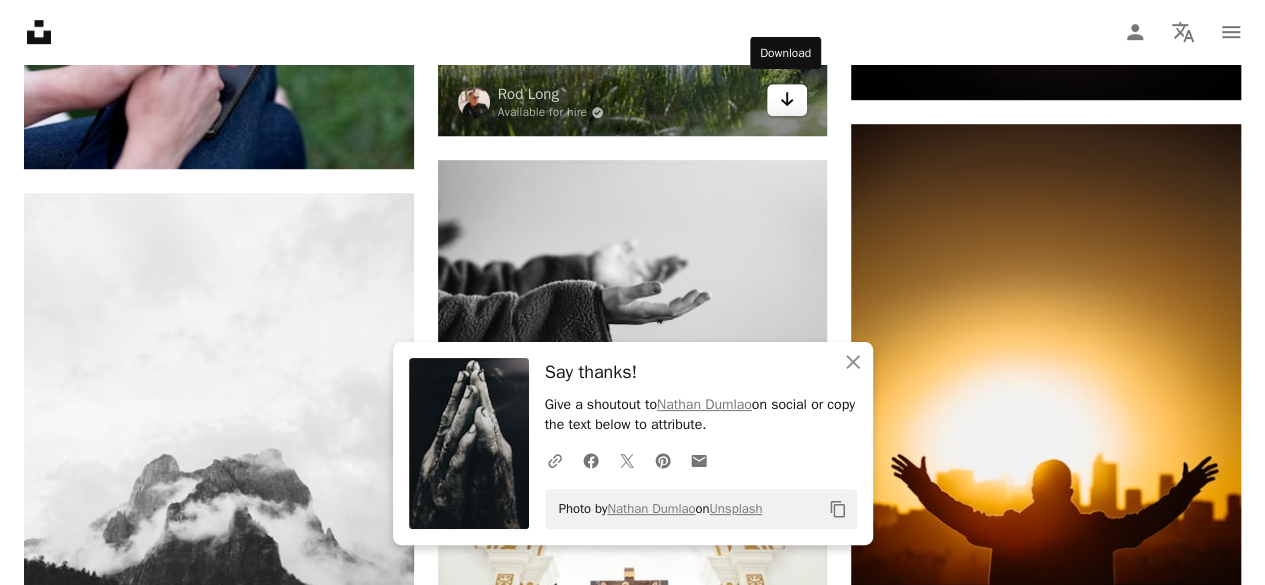 click 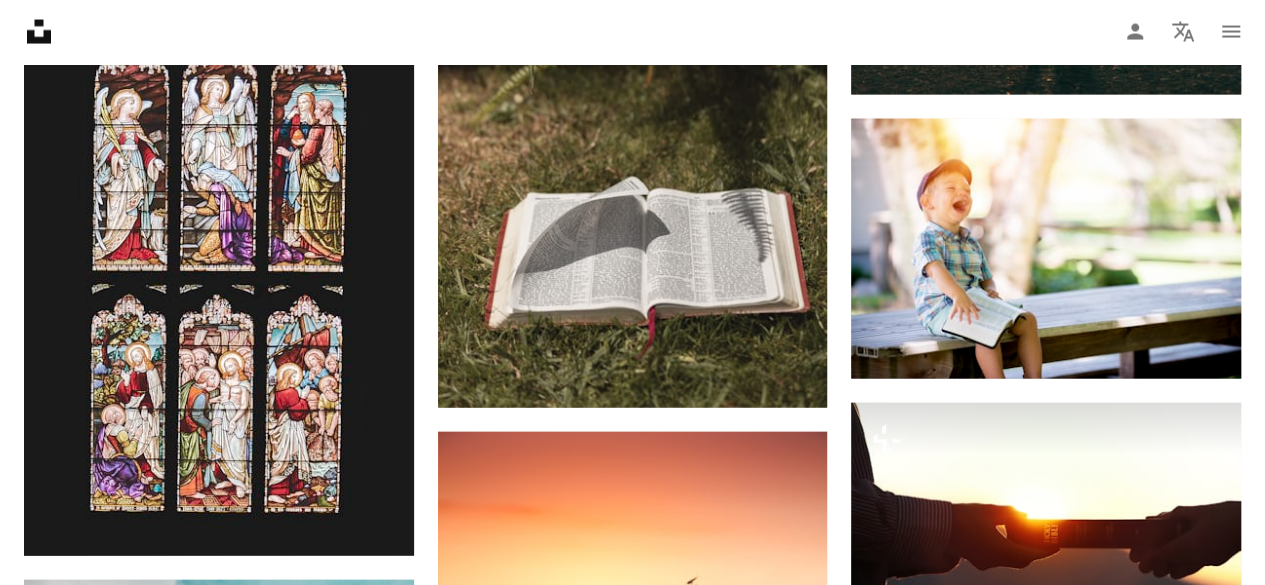 scroll, scrollTop: 13500, scrollLeft: 0, axis: vertical 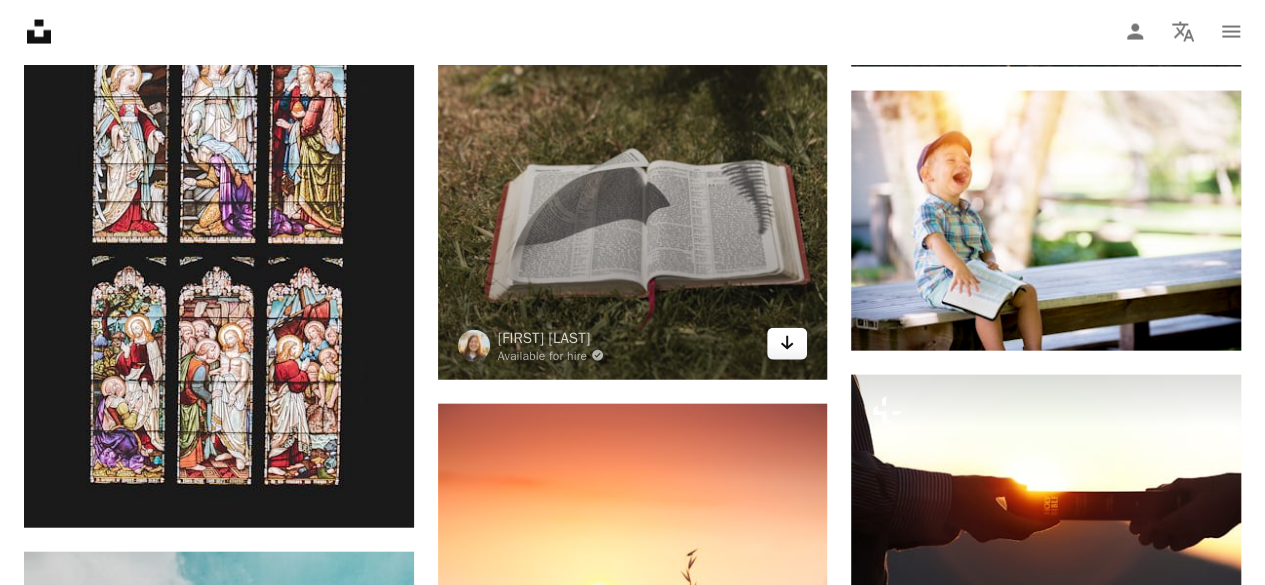 click on "Arrow pointing down" 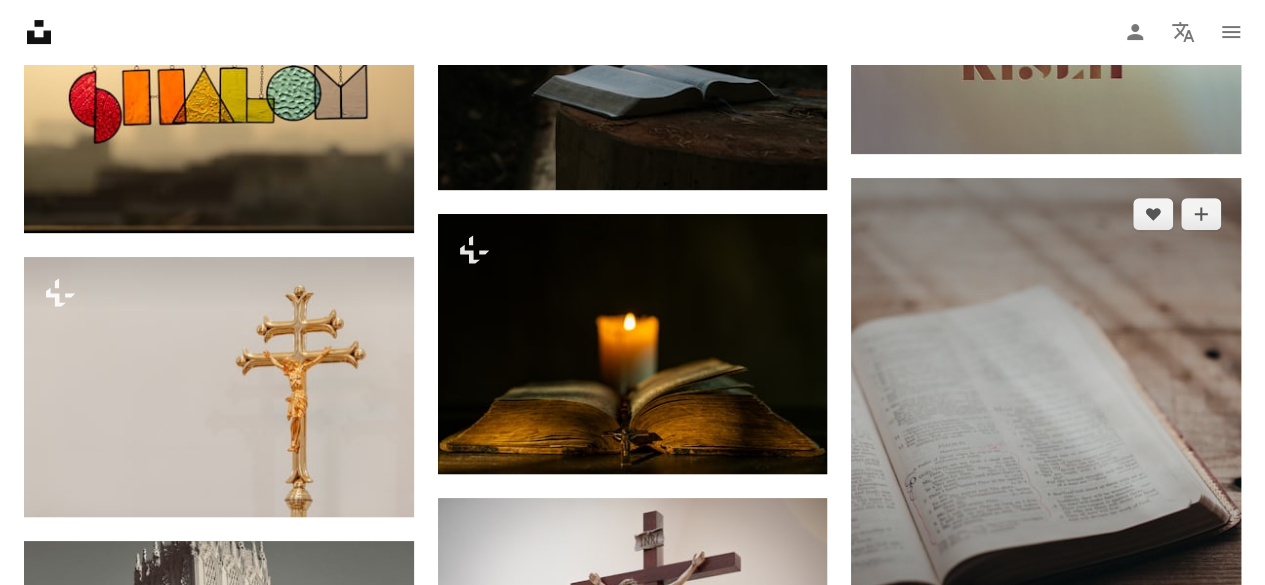 scroll, scrollTop: 15600, scrollLeft: 0, axis: vertical 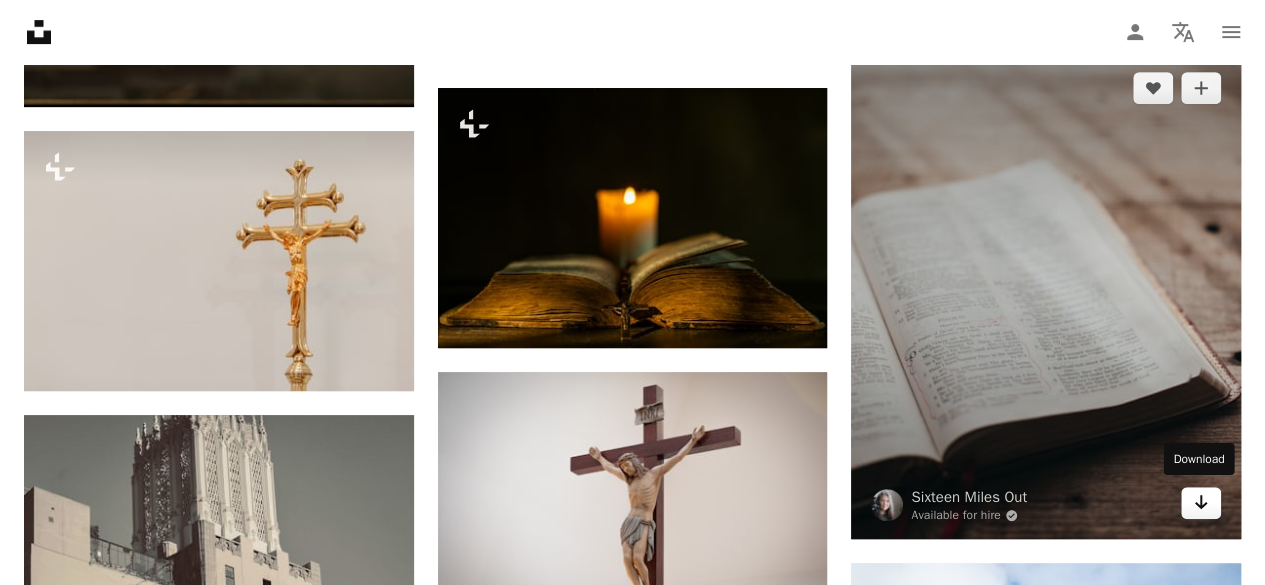 click on "Arrow pointing down" 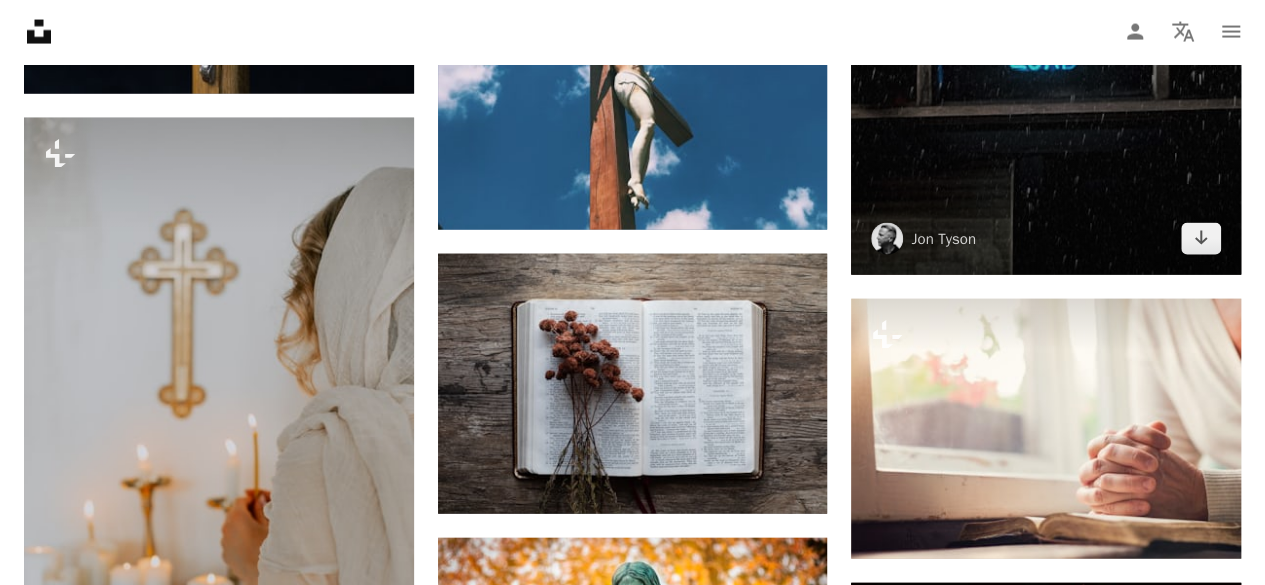 scroll, scrollTop: 17400, scrollLeft: 0, axis: vertical 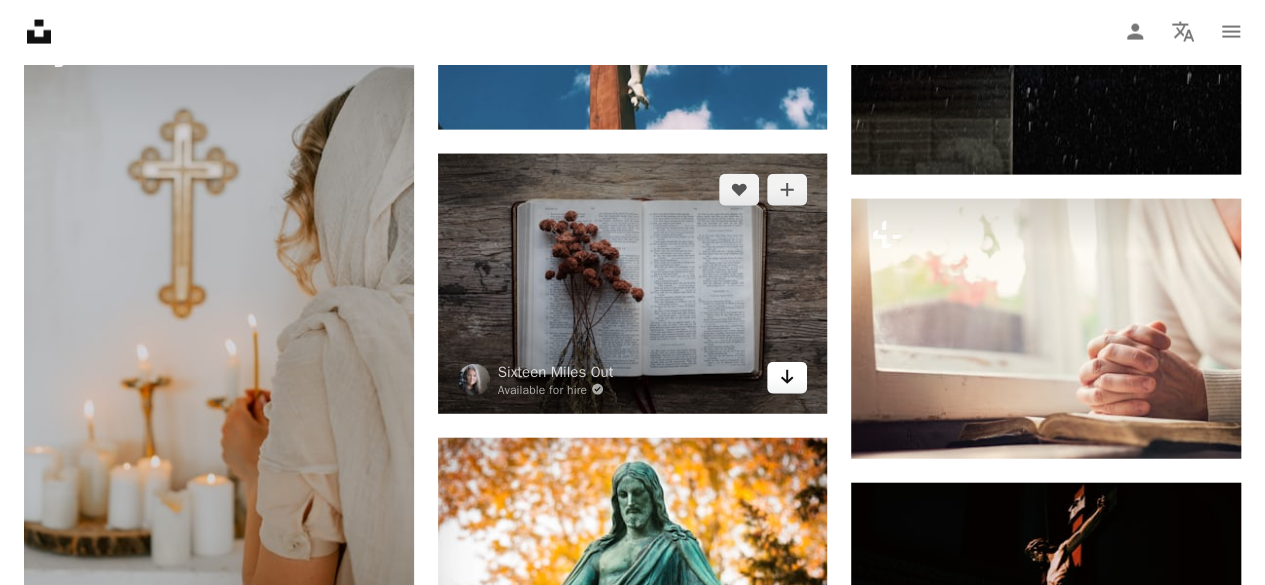 click on "Arrow pointing down" 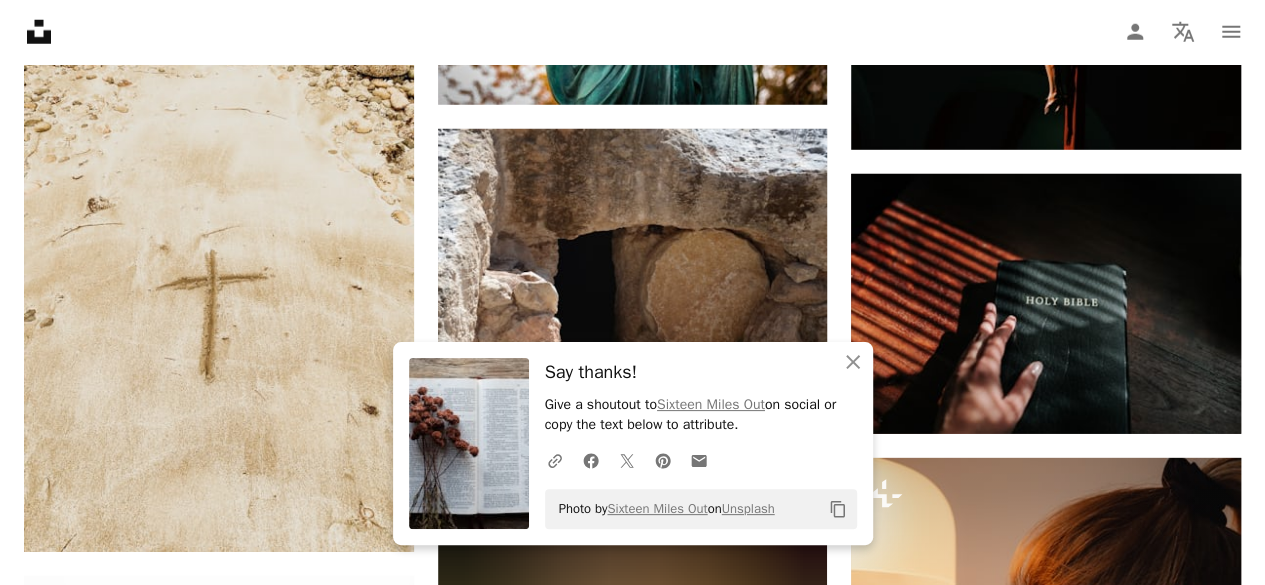 scroll, scrollTop: 18100, scrollLeft: 0, axis: vertical 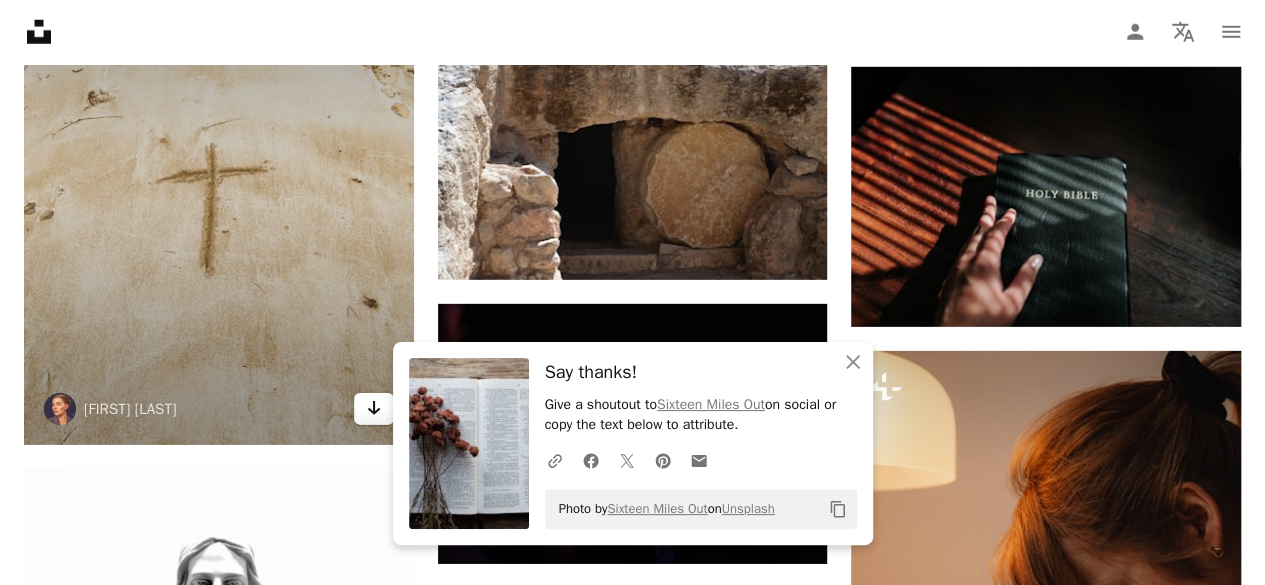 click on "Arrow pointing down" at bounding box center [374, 409] 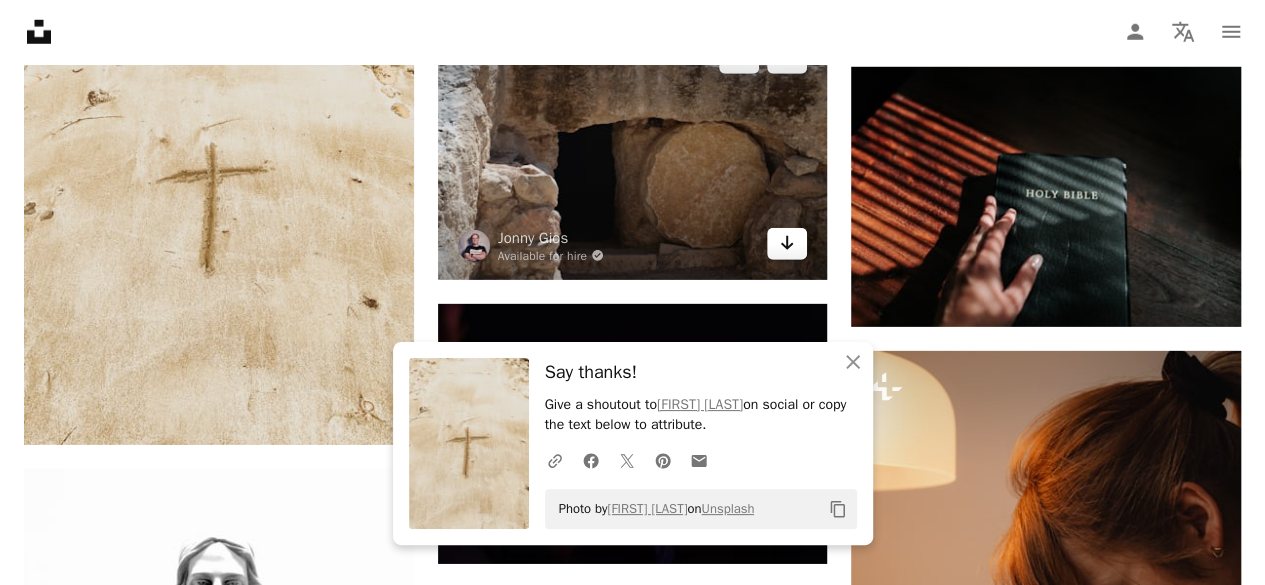 click on "Arrow pointing down" at bounding box center [787, 244] 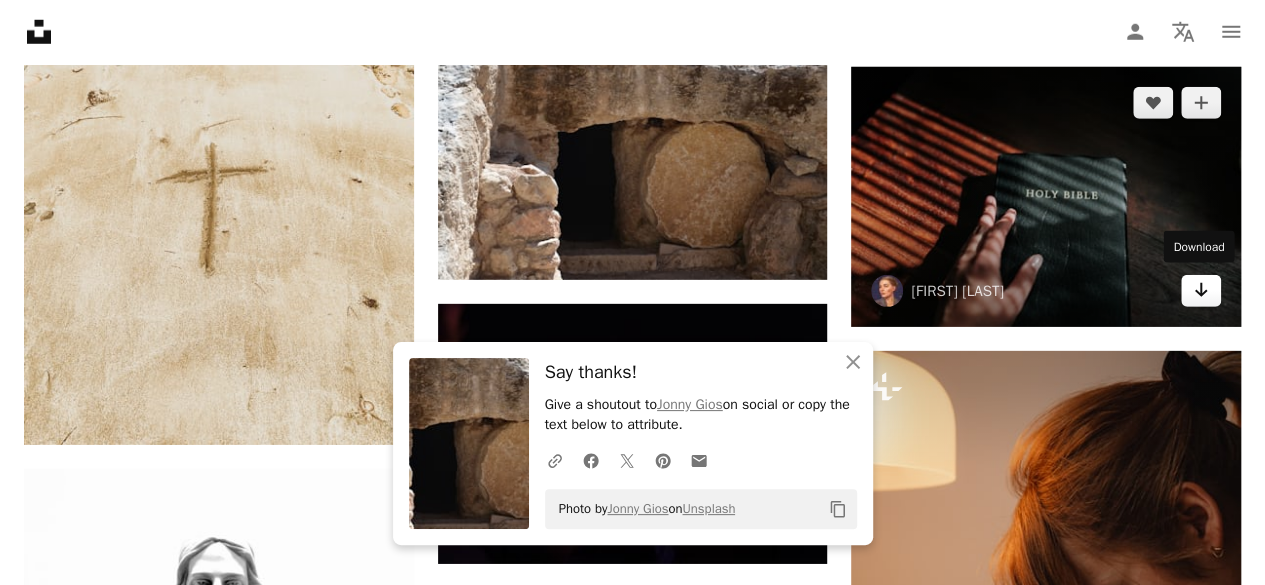click on "Arrow pointing down" 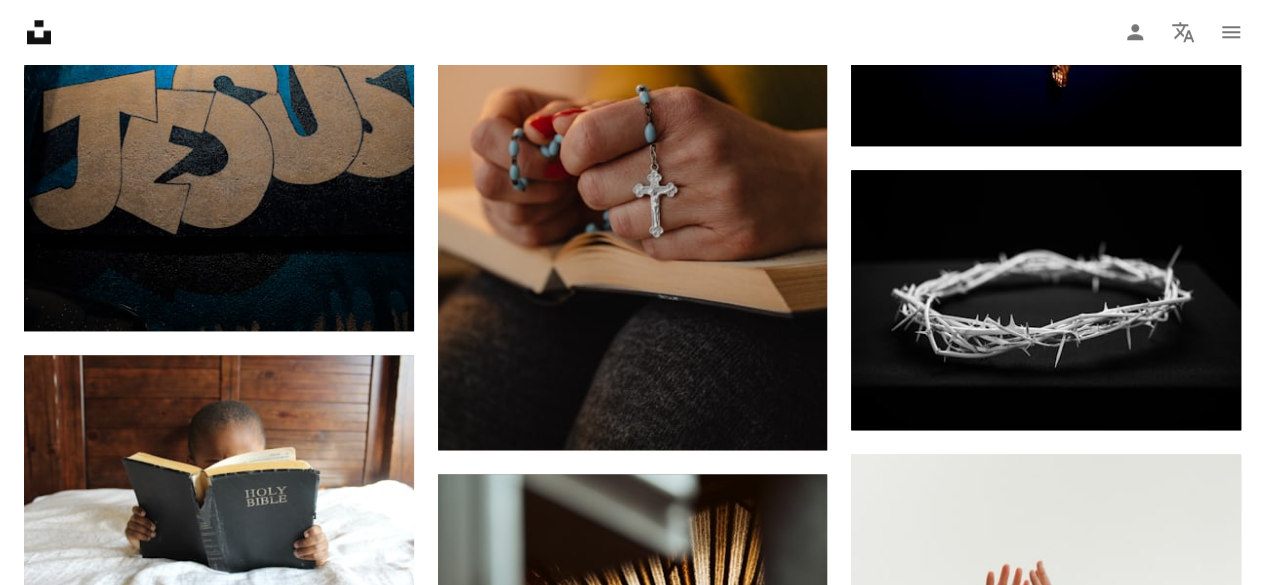 scroll, scrollTop: 20000, scrollLeft: 0, axis: vertical 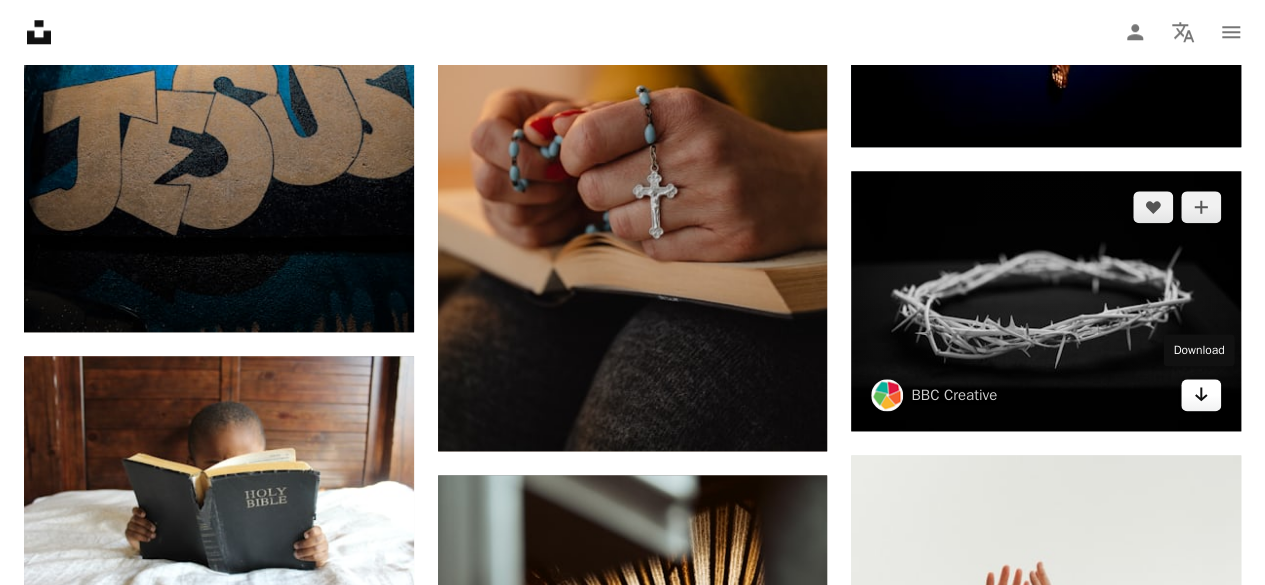 click on "Arrow pointing down" at bounding box center (1201, 395) 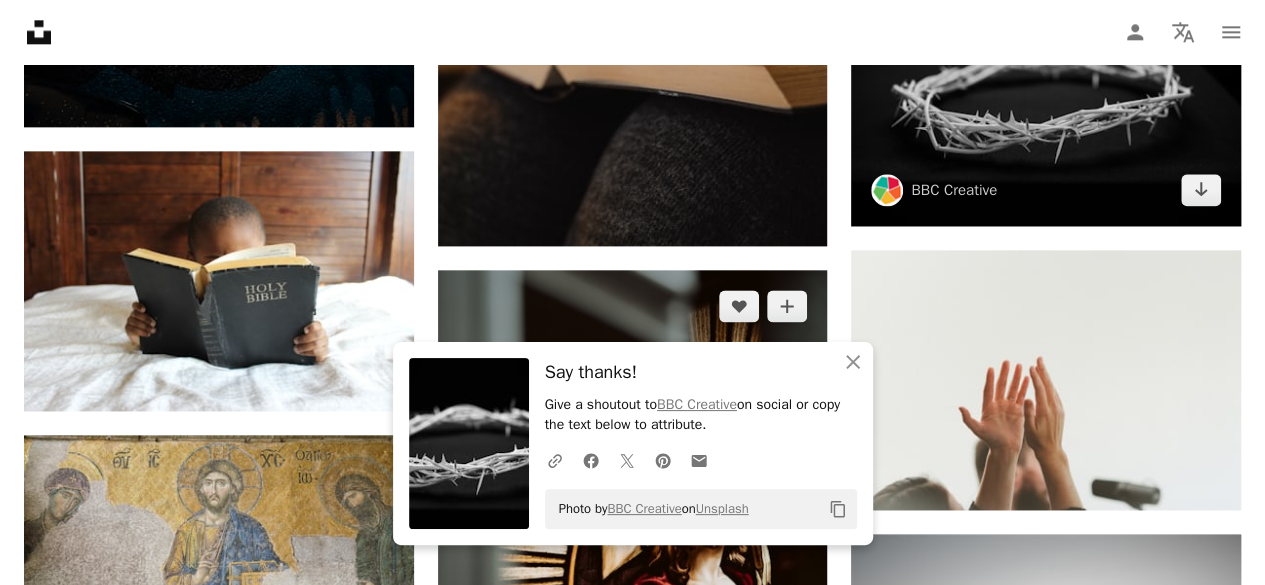 scroll, scrollTop: 20200, scrollLeft: 0, axis: vertical 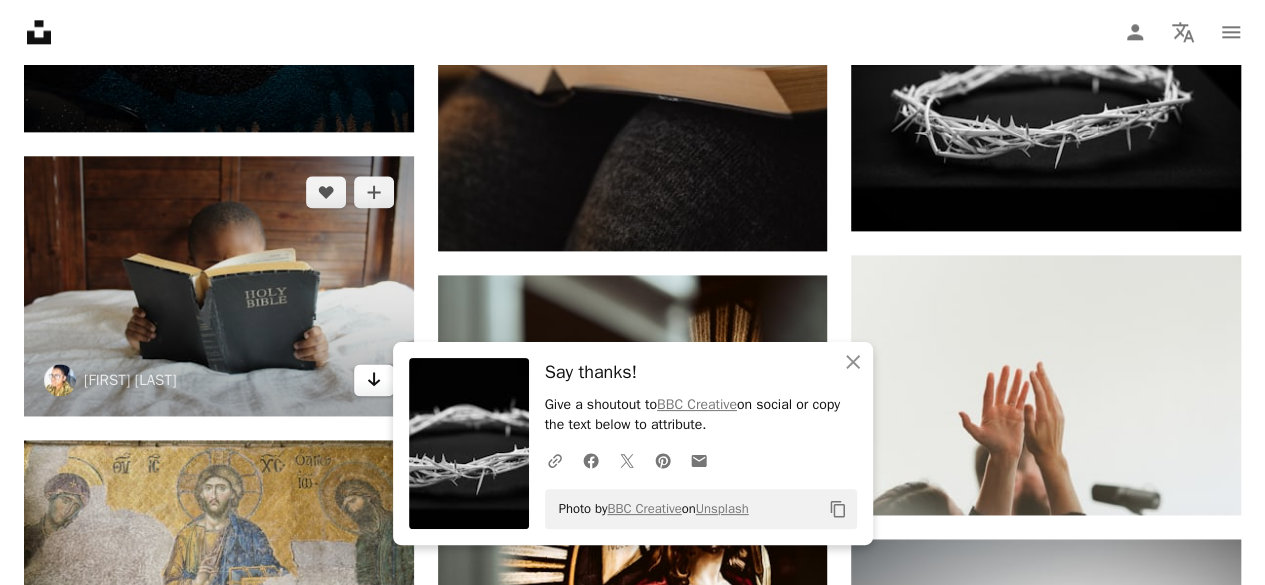 click on "Arrow pointing down" at bounding box center (374, 380) 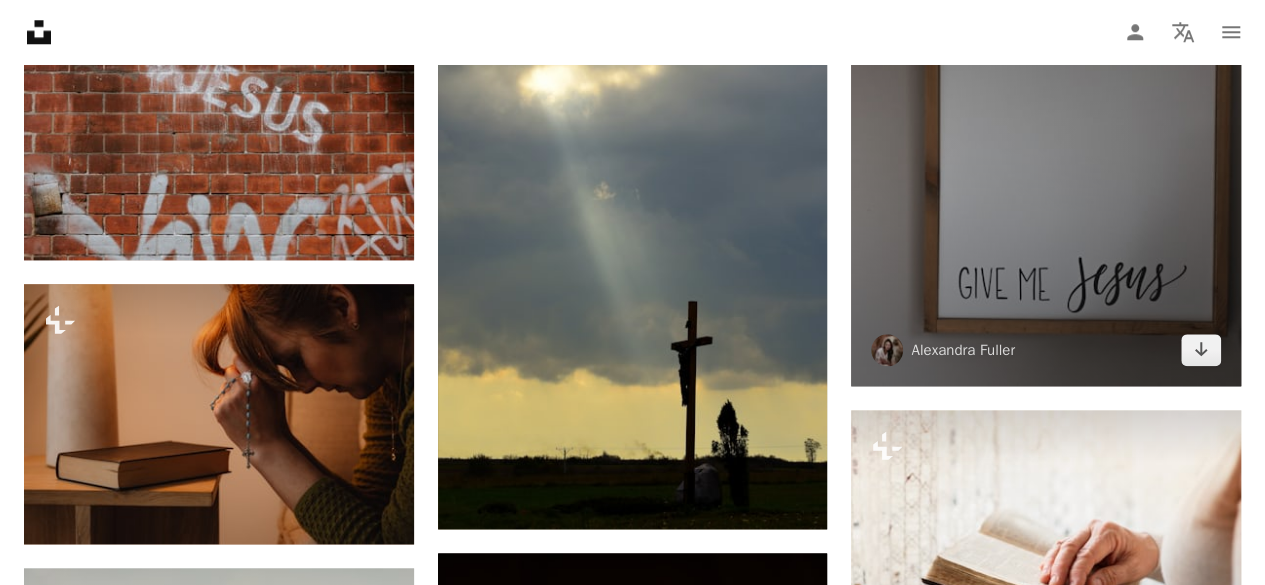 scroll, scrollTop: 27400, scrollLeft: 0, axis: vertical 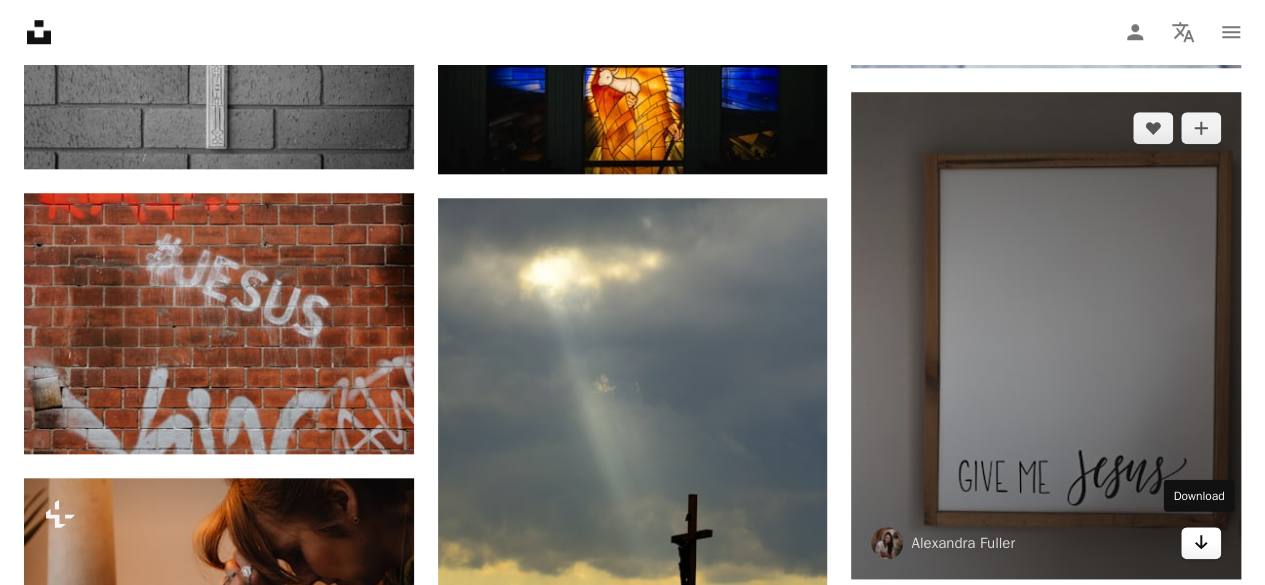 click 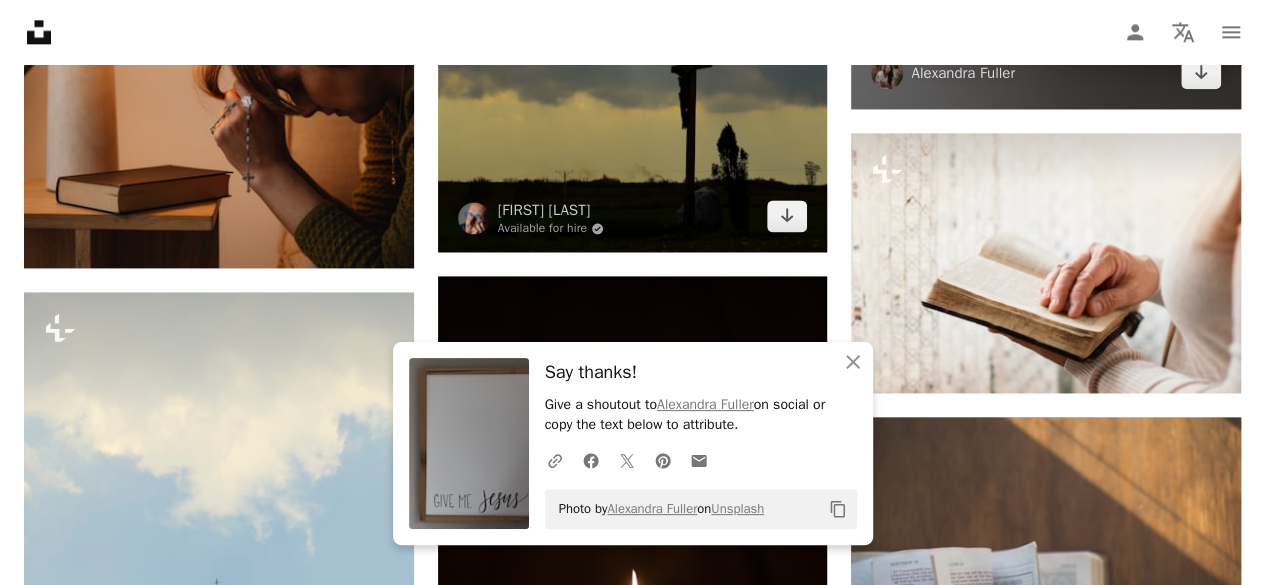 scroll, scrollTop: 27800, scrollLeft: 0, axis: vertical 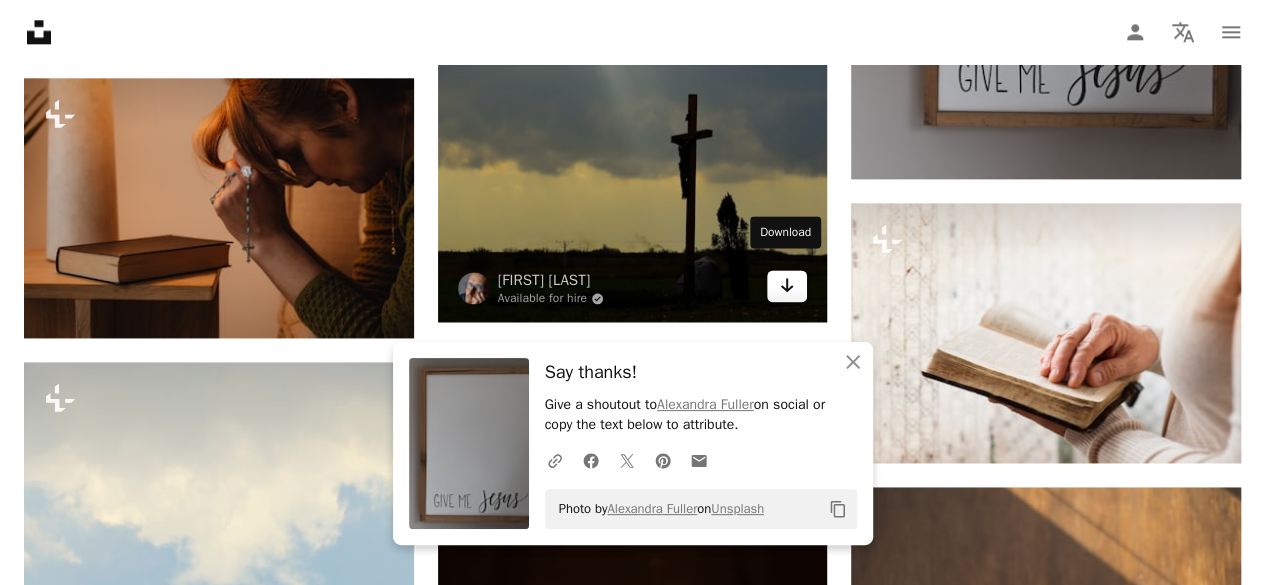 click on "Arrow pointing down" at bounding box center (787, 286) 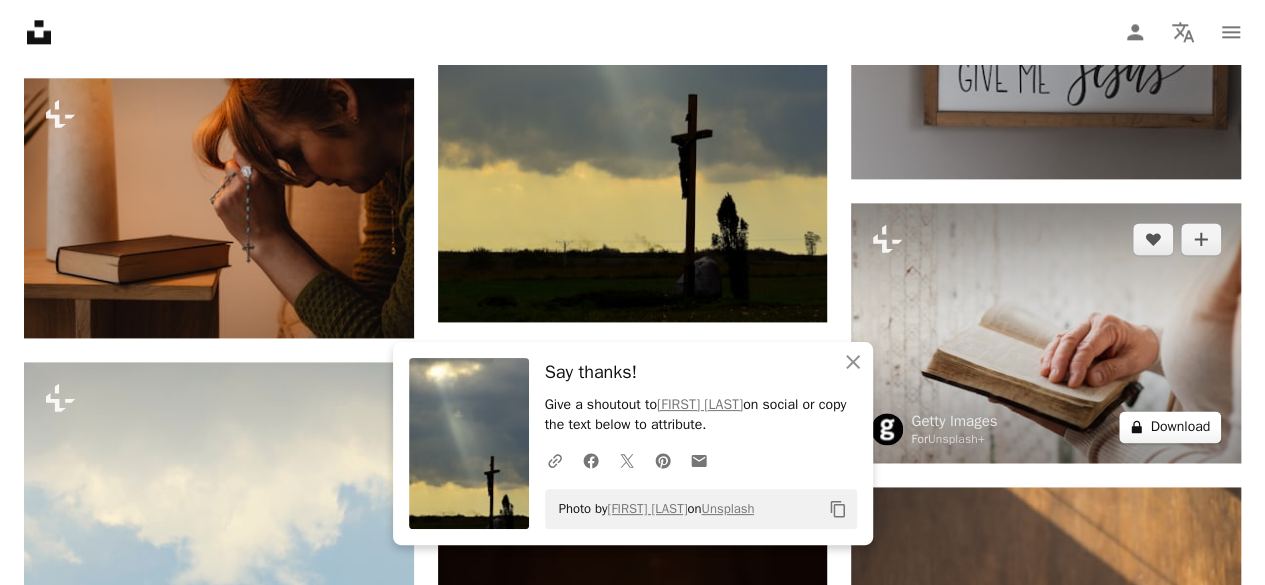 click on "A lock   Download" at bounding box center [1170, 427] 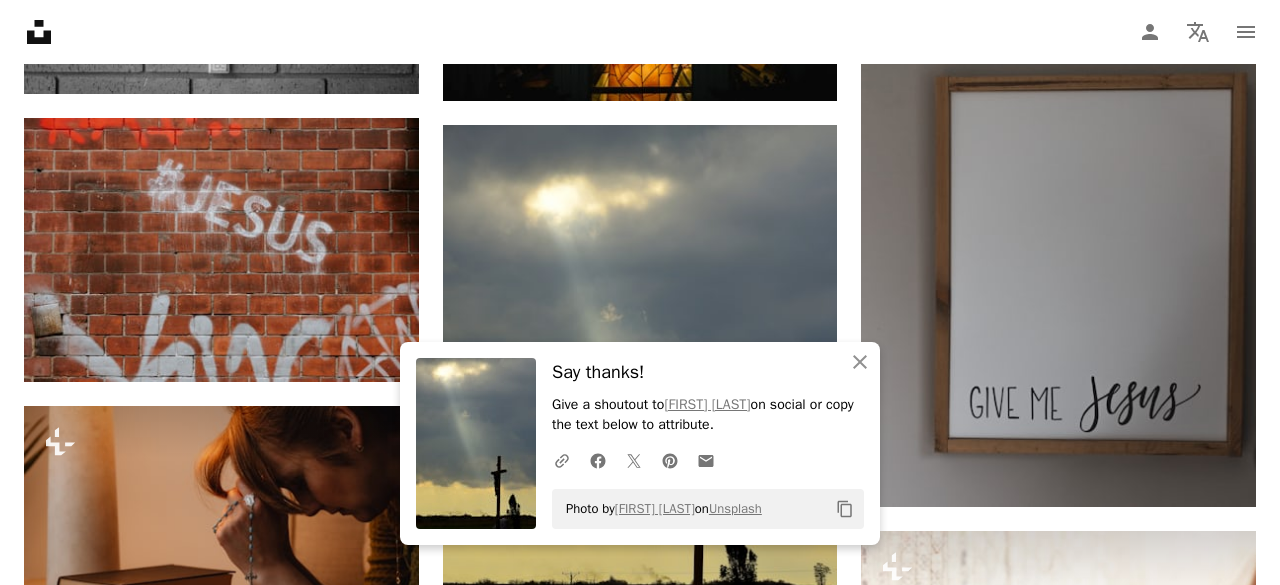 click on "[FIRST] [LAST]" at bounding box center (640, 5523) 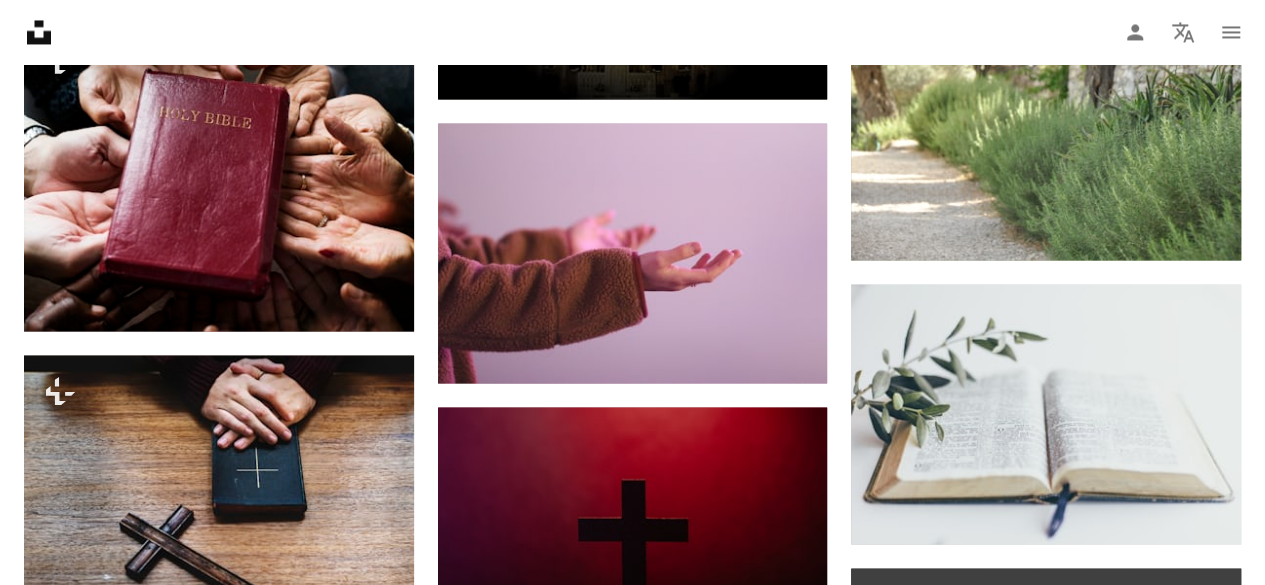 scroll, scrollTop: 43600, scrollLeft: 0, axis: vertical 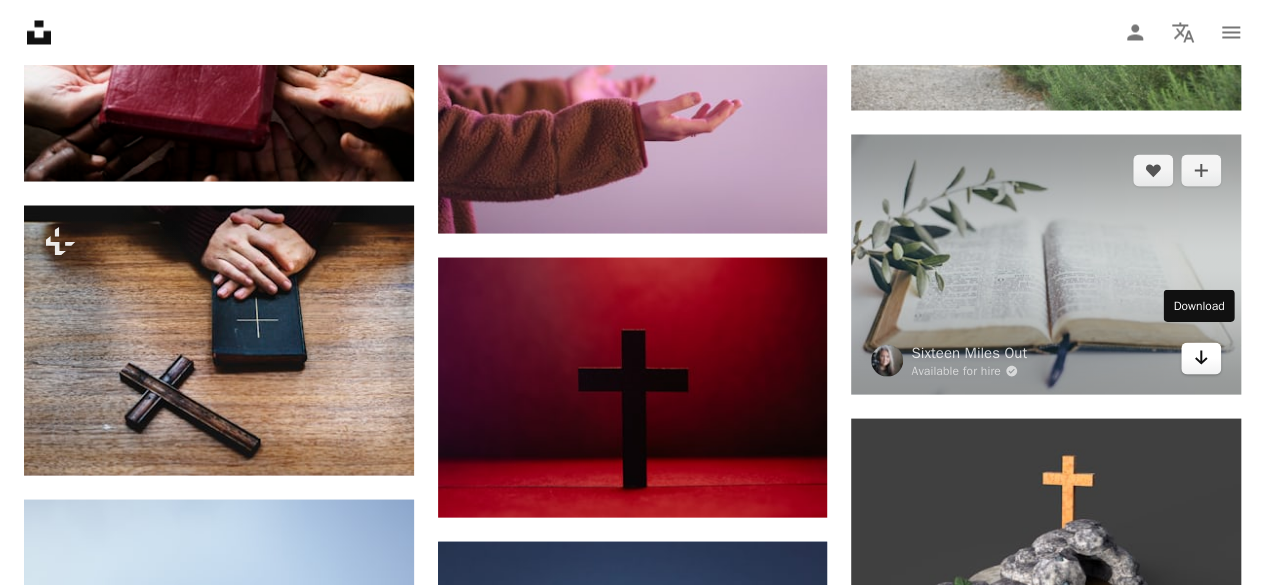 click 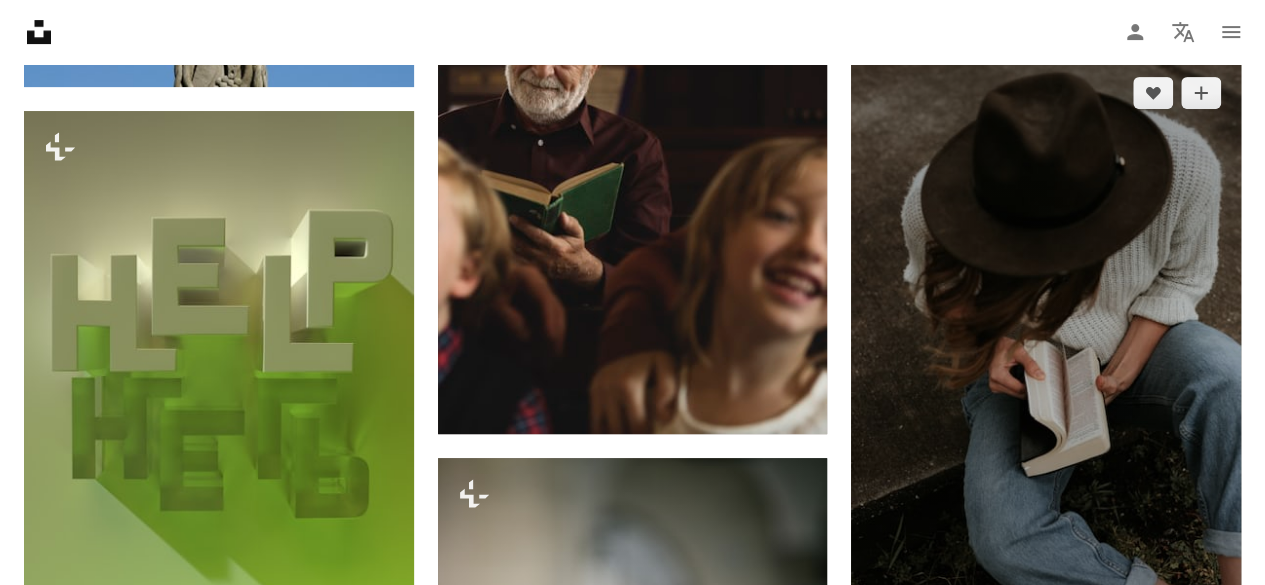 scroll, scrollTop: 46000, scrollLeft: 0, axis: vertical 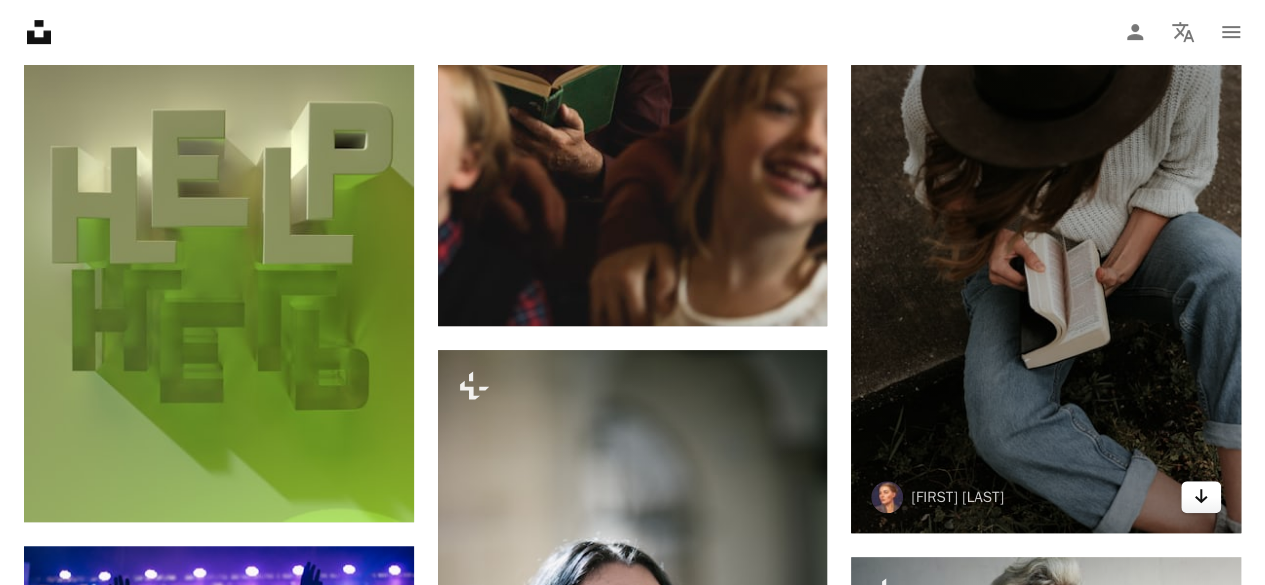 click on "Arrow pointing down" 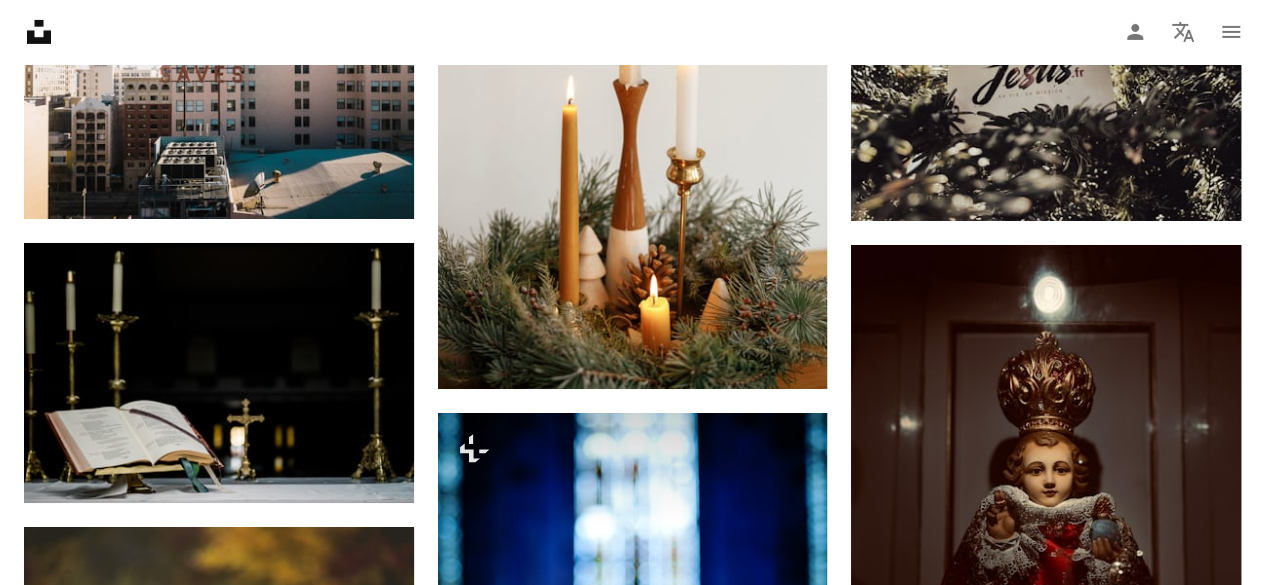 scroll, scrollTop: 52600, scrollLeft: 0, axis: vertical 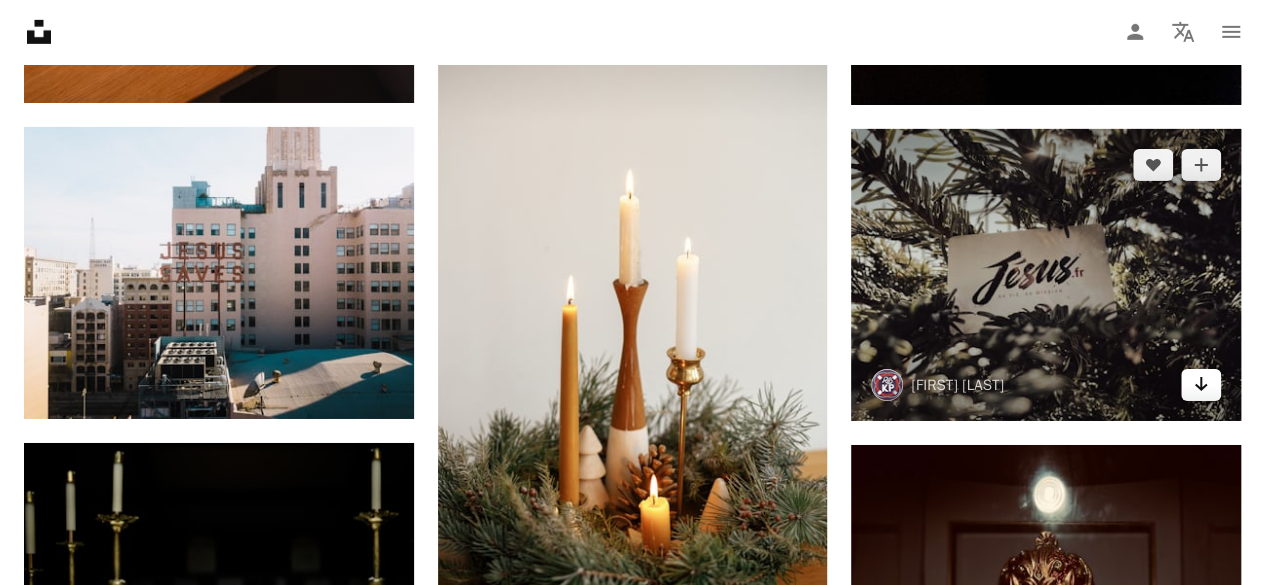 click on "Arrow pointing down" 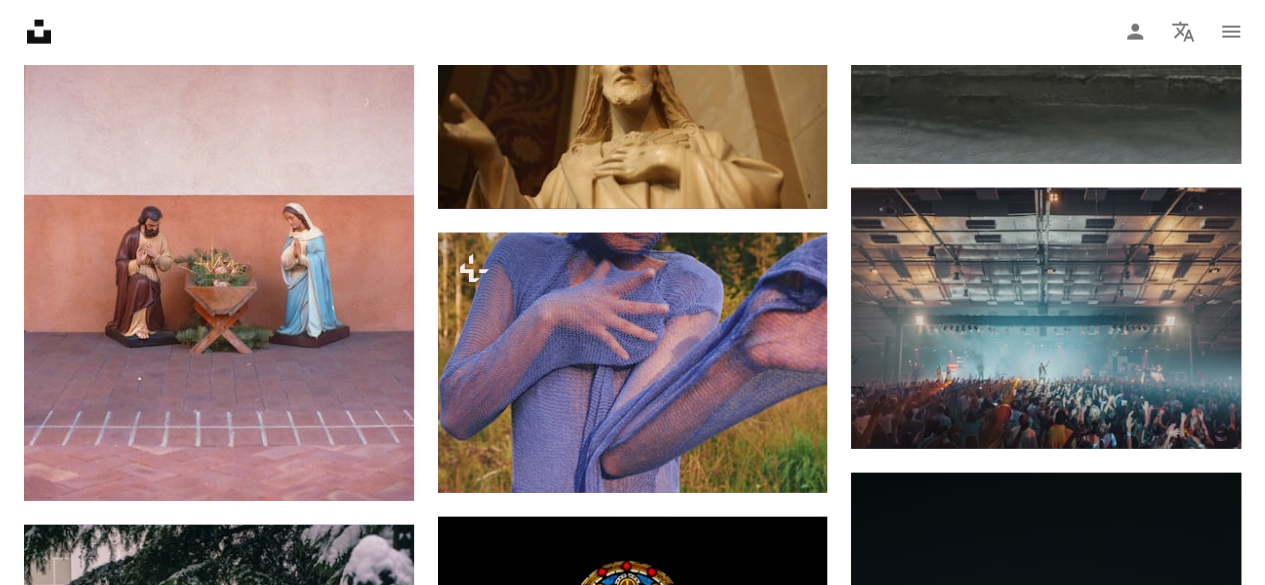 scroll, scrollTop: 67100, scrollLeft: 0, axis: vertical 